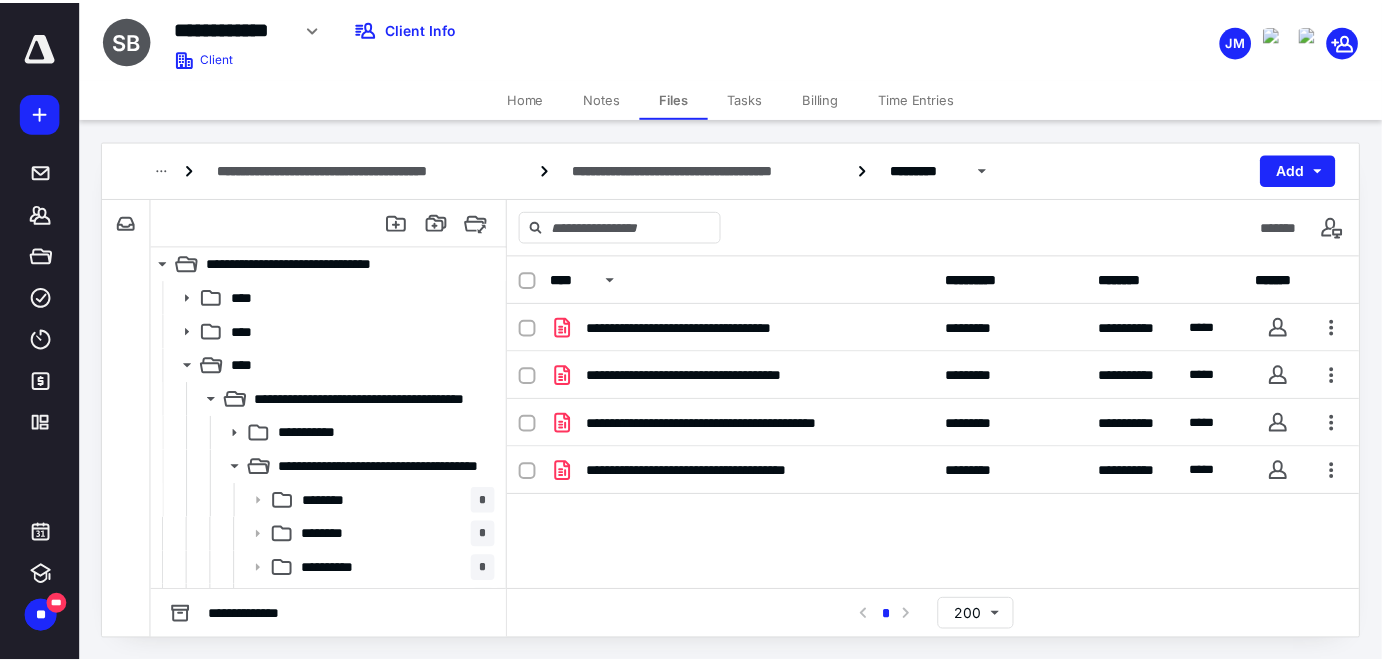 scroll, scrollTop: 0, scrollLeft: 0, axis: both 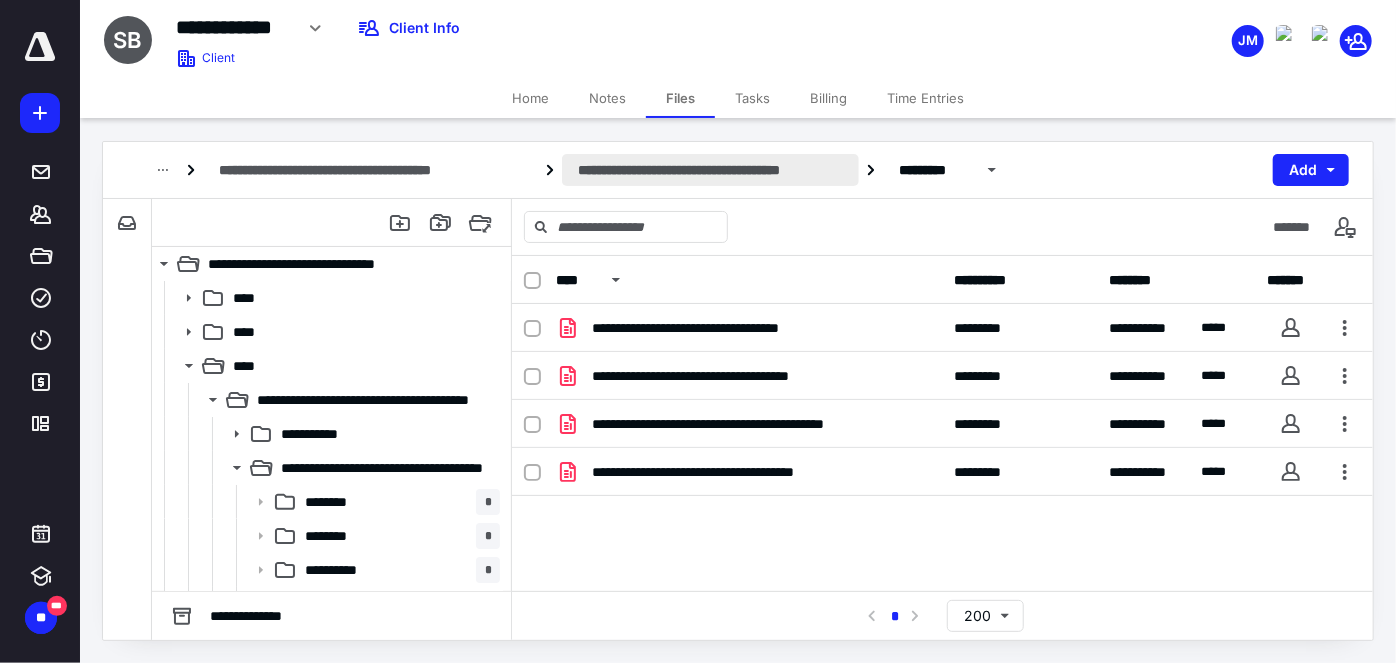 click on "**********" at bounding box center (710, 170) 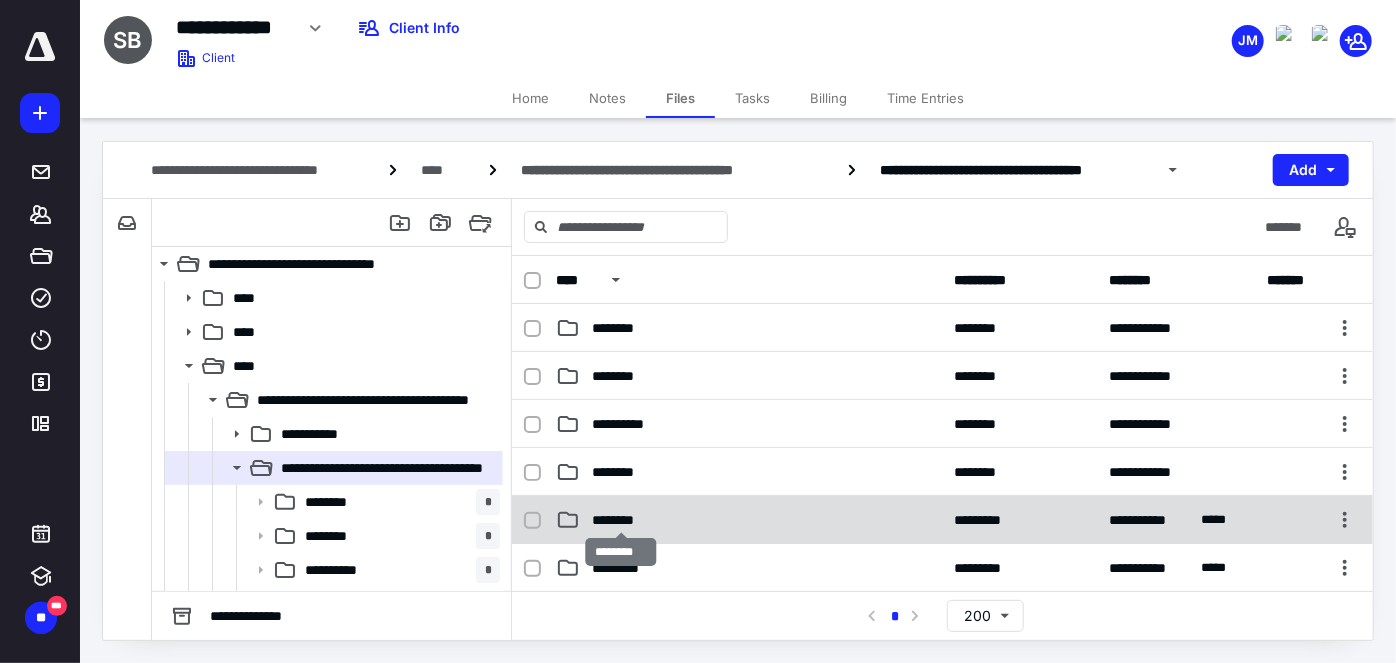 click on "********" at bounding box center [622, 520] 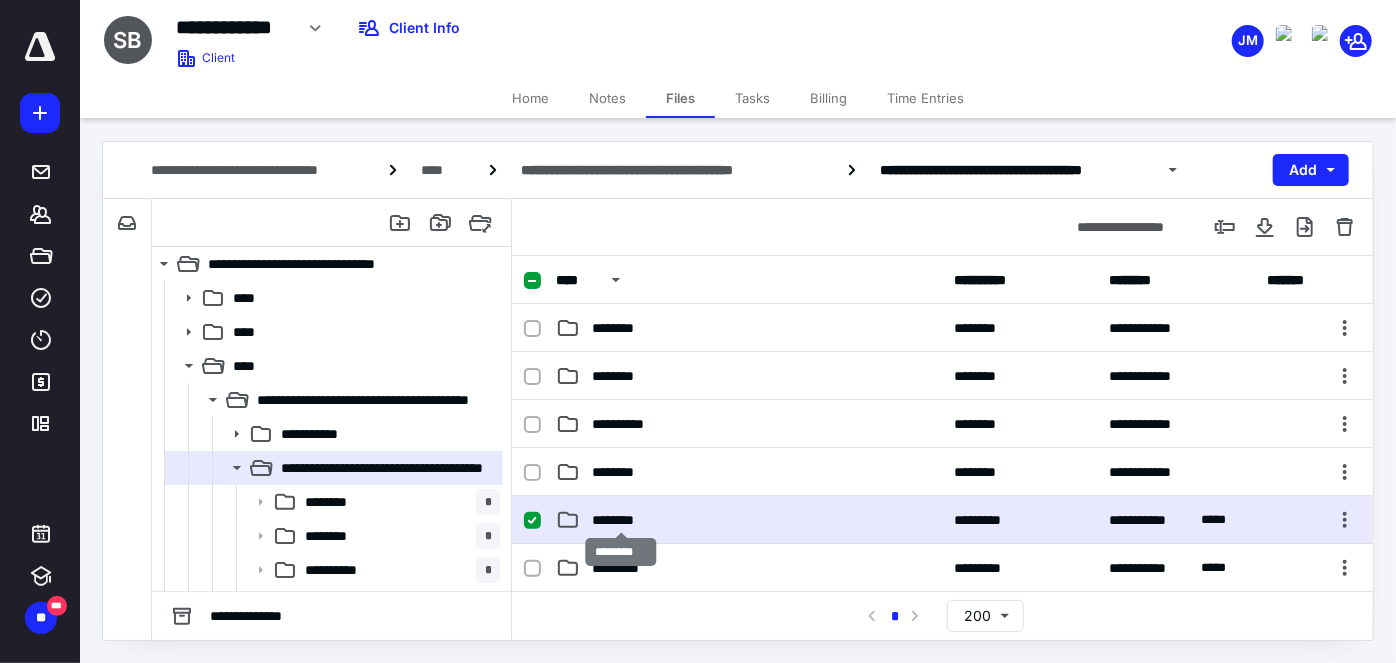 click on "********" at bounding box center [622, 520] 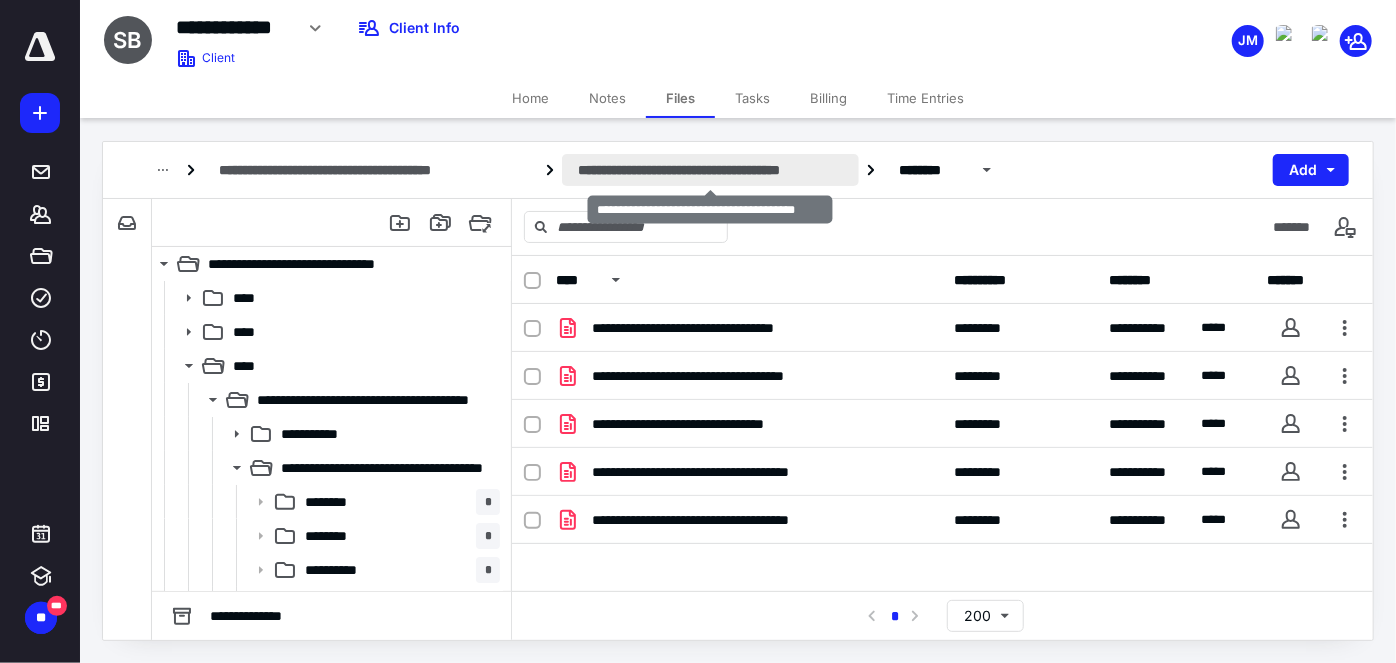 click on "**********" at bounding box center (710, 170) 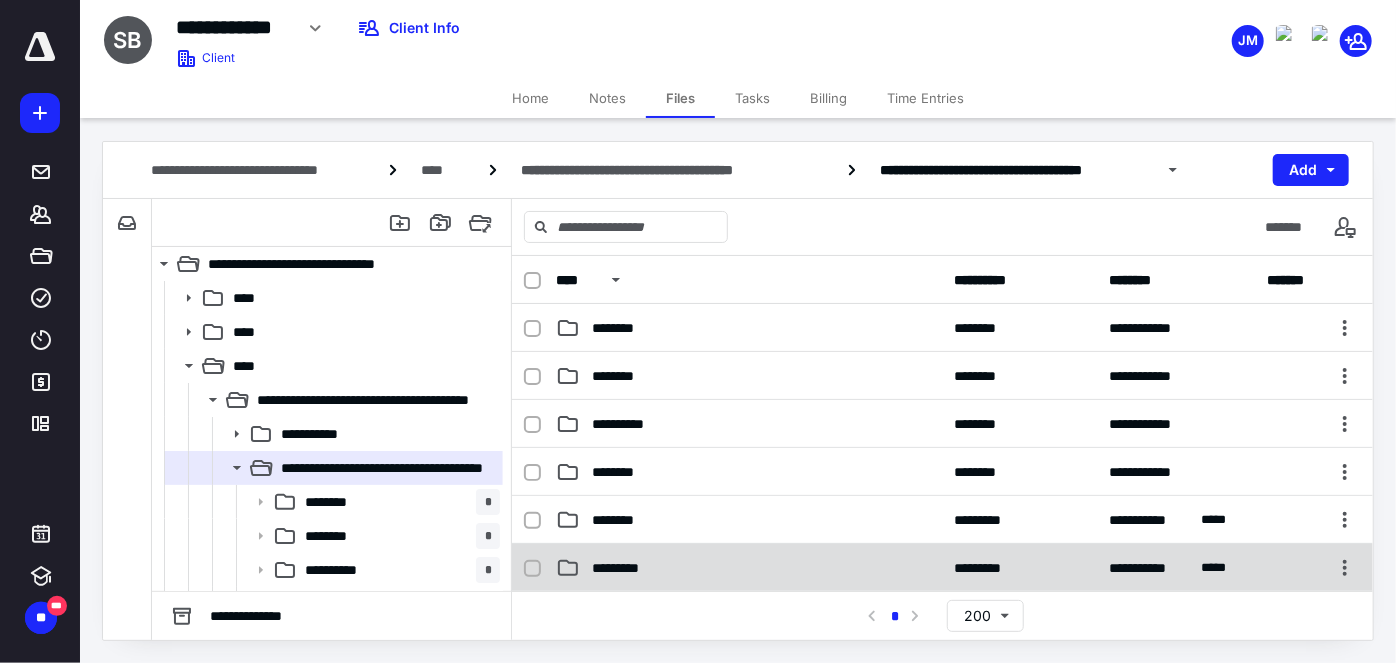click on "**********" at bounding box center [942, 568] 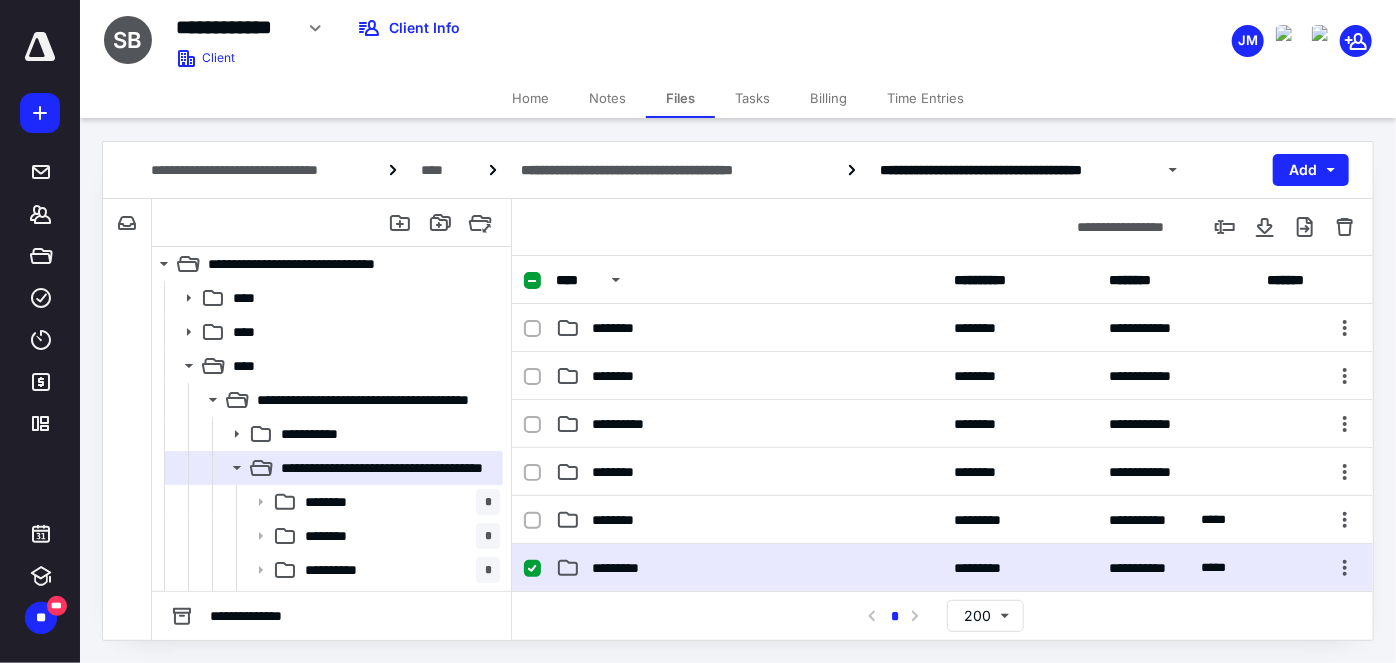click on "**********" at bounding box center [942, 568] 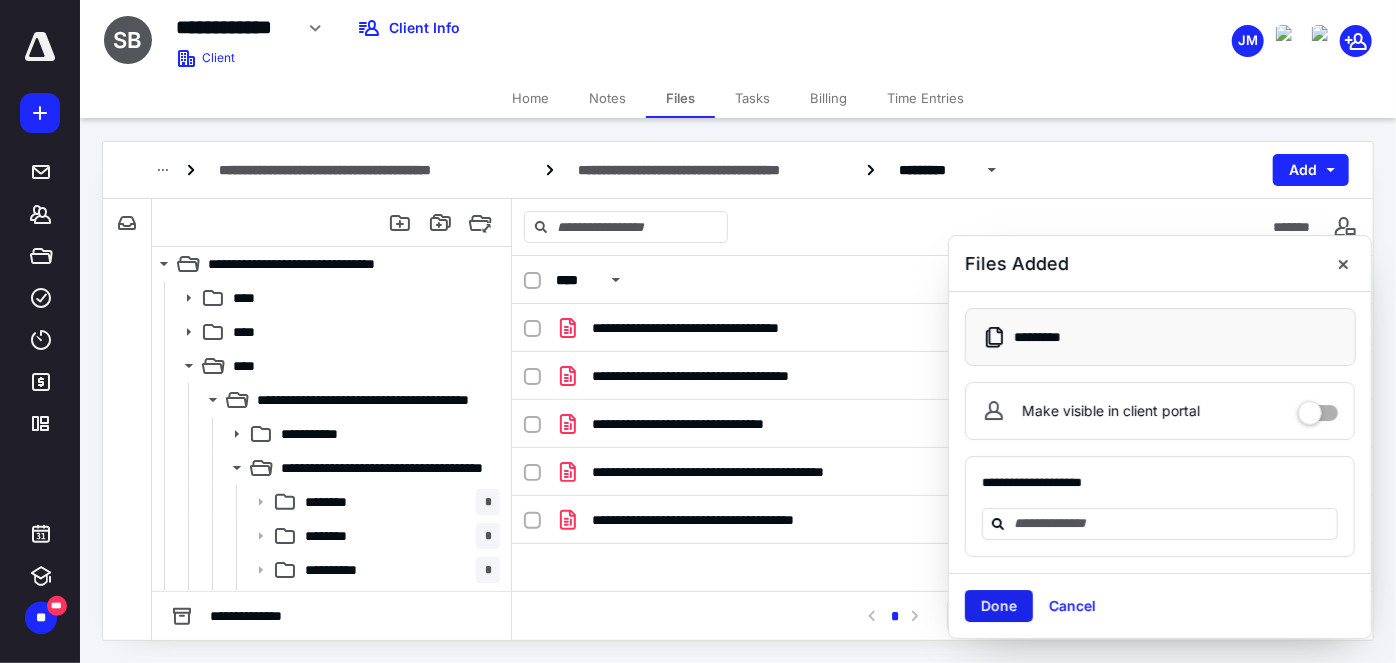 click on "Done" at bounding box center [999, 606] 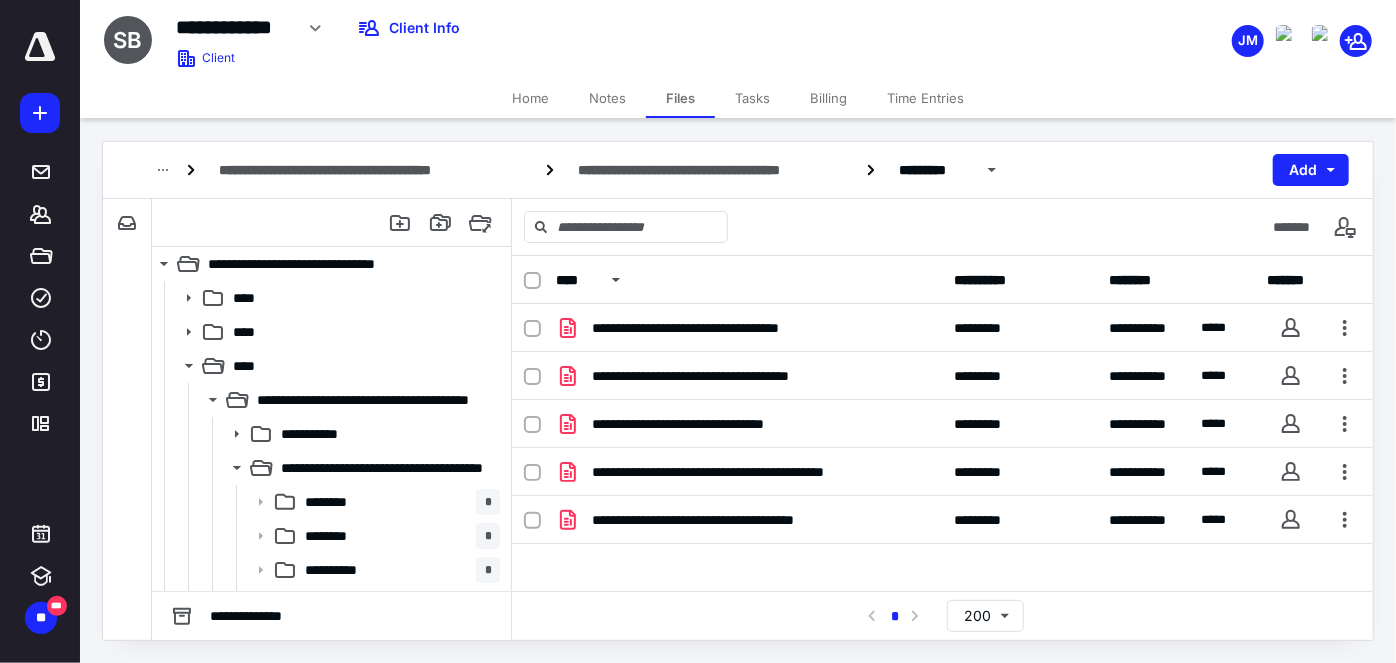 click on "Billing" at bounding box center (828, 98) 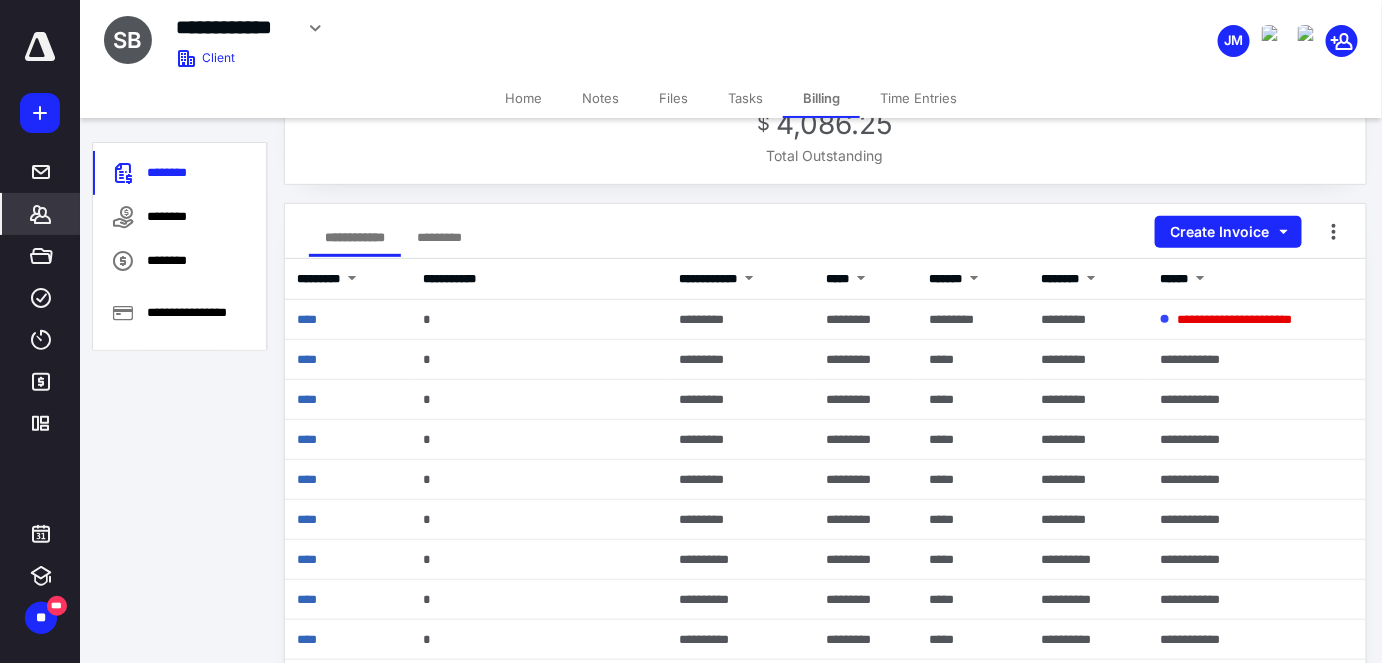 scroll, scrollTop: 181, scrollLeft: 0, axis: vertical 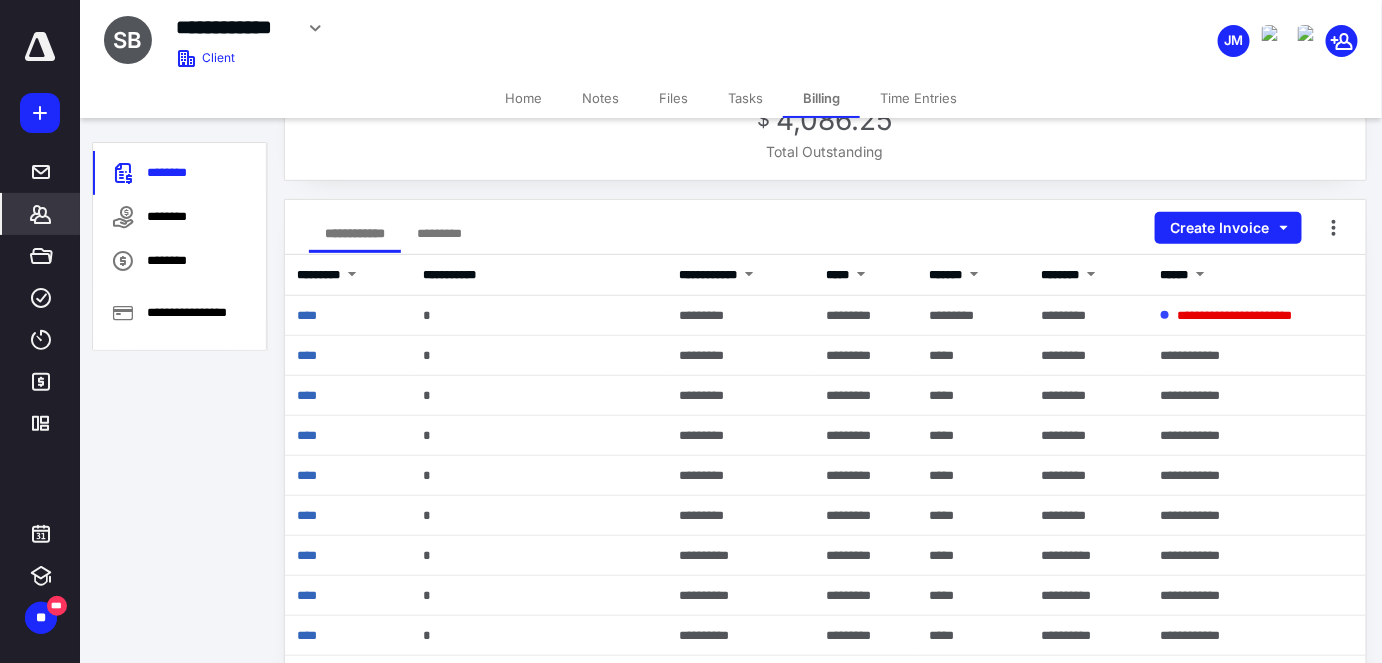 click on "Files" at bounding box center (673, 98) 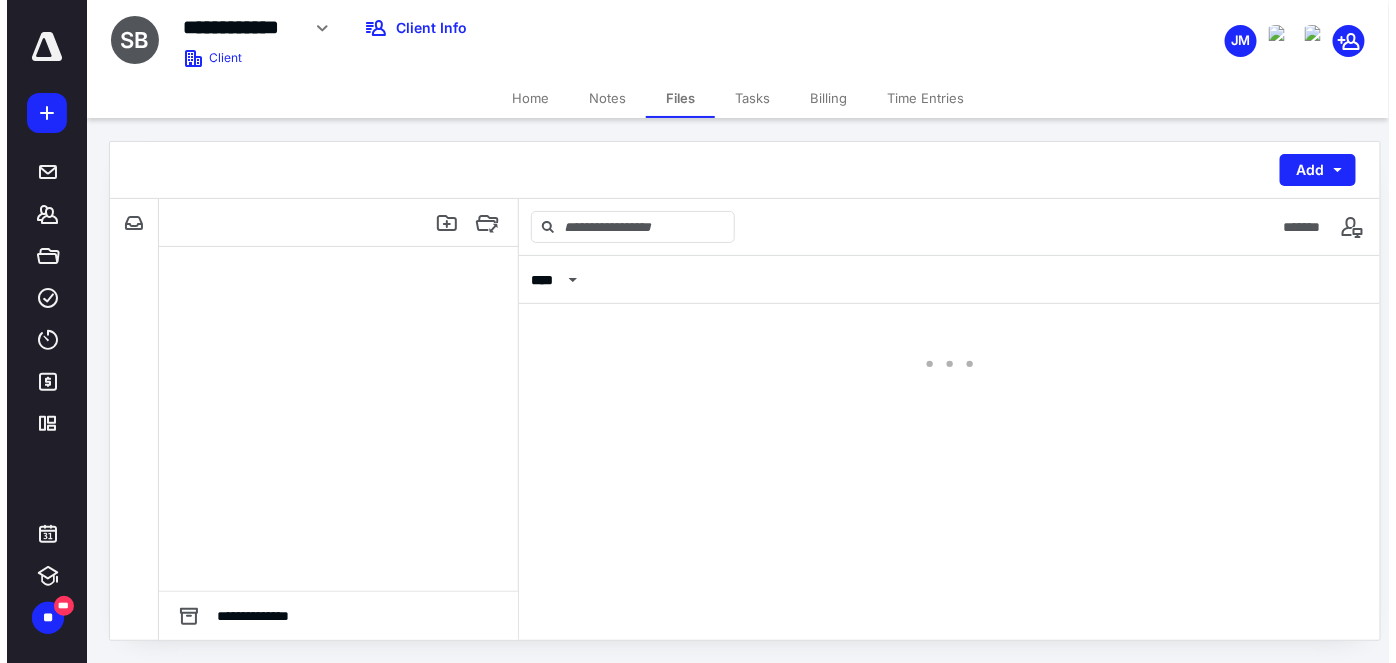 scroll, scrollTop: 0, scrollLeft: 0, axis: both 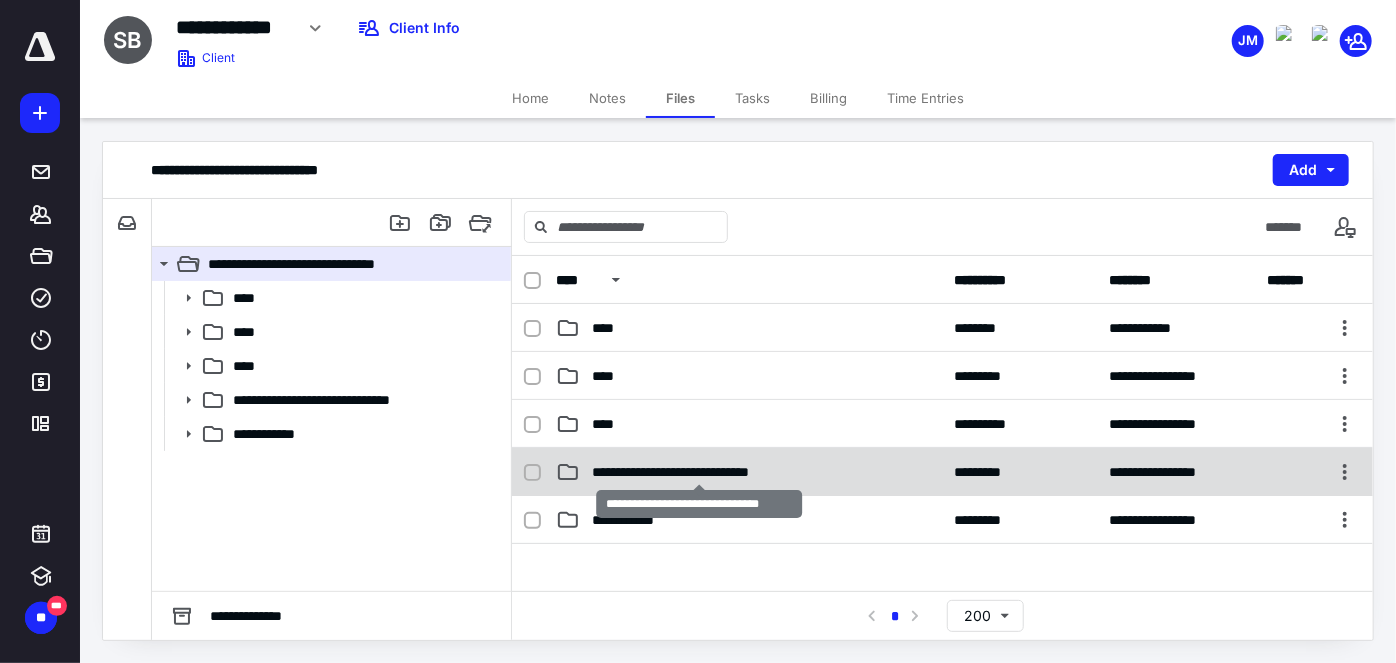 click on "**********" at bounding box center [699, 472] 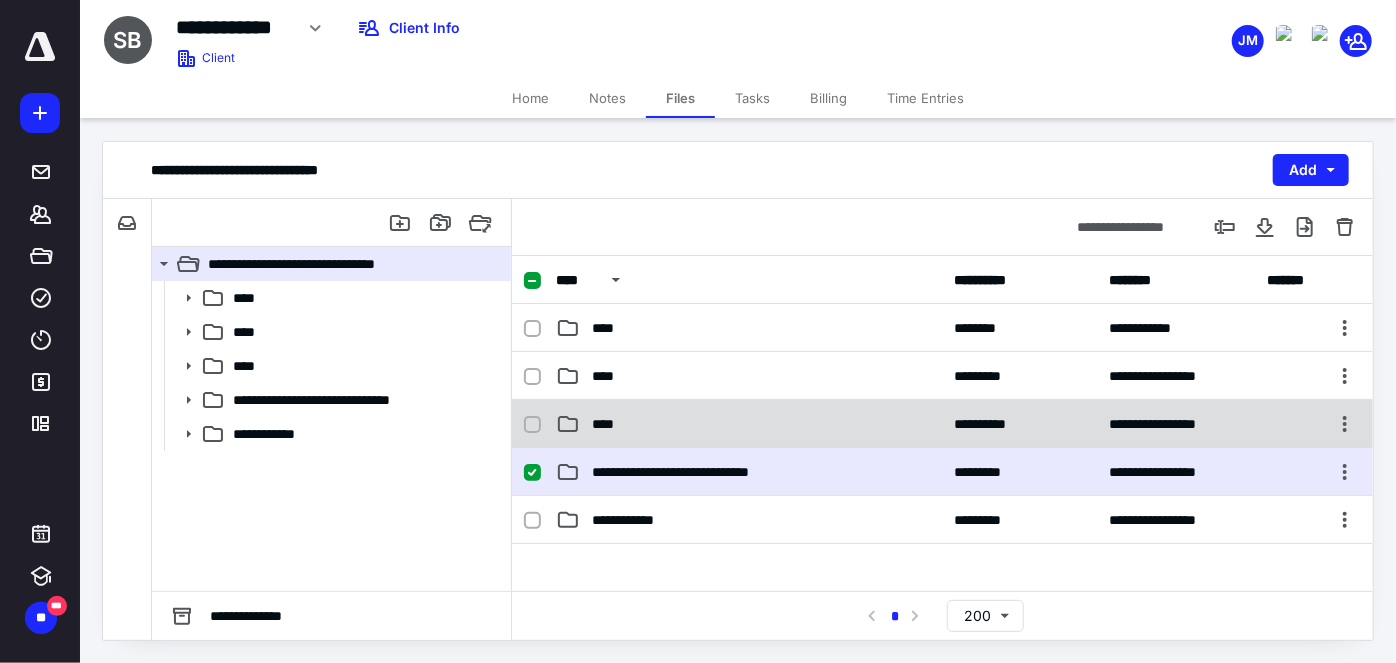 click on "****" at bounding box center (609, 424) 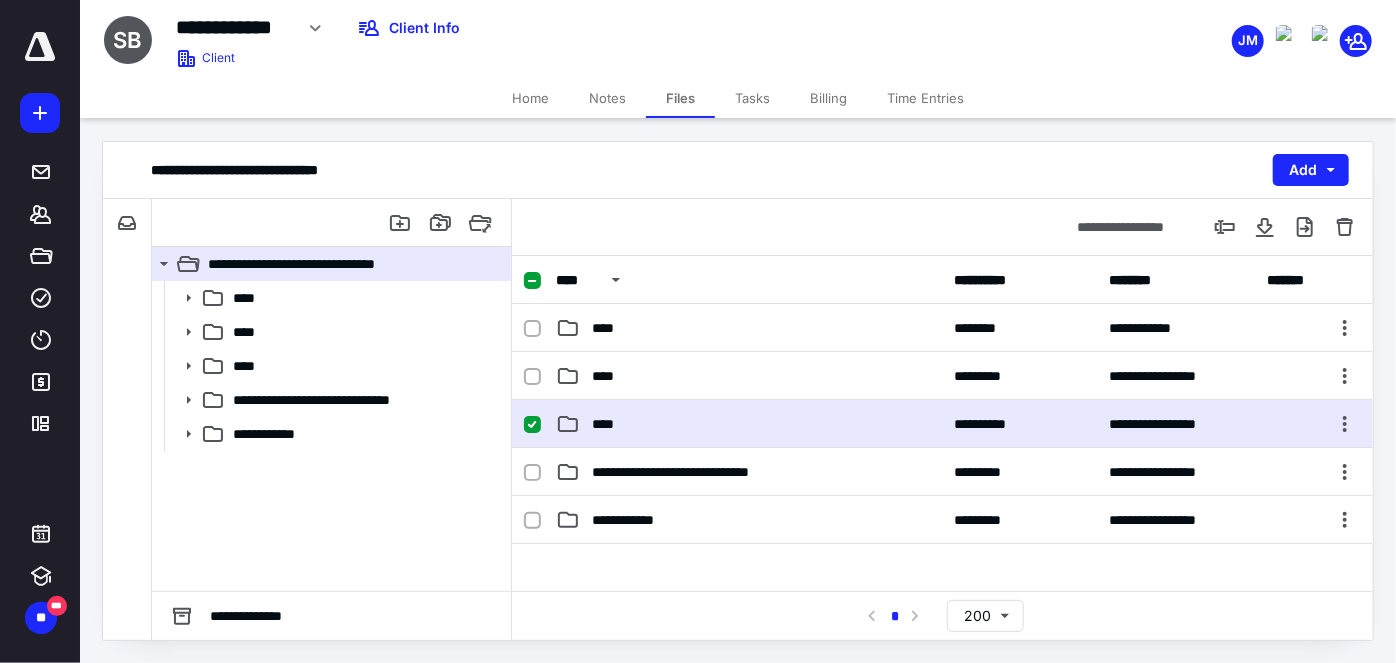 click on "****" at bounding box center (609, 424) 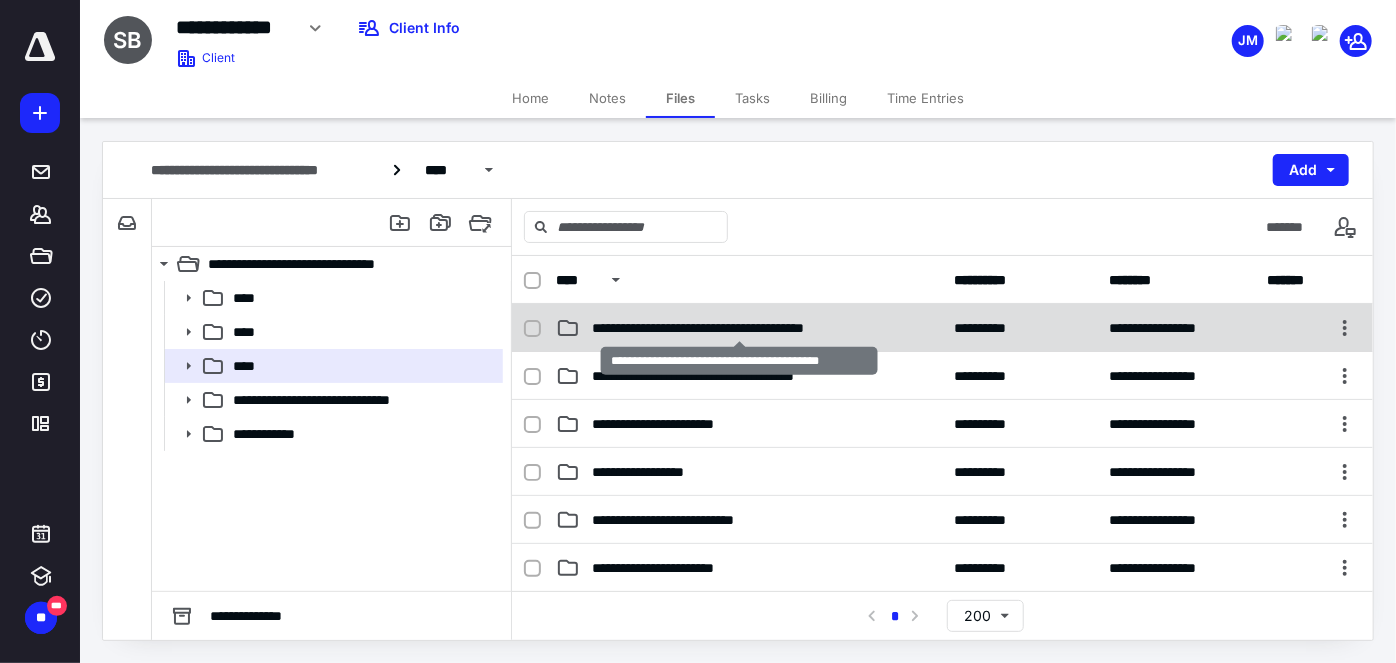 click on "**********" at bounding box center (740, 328) 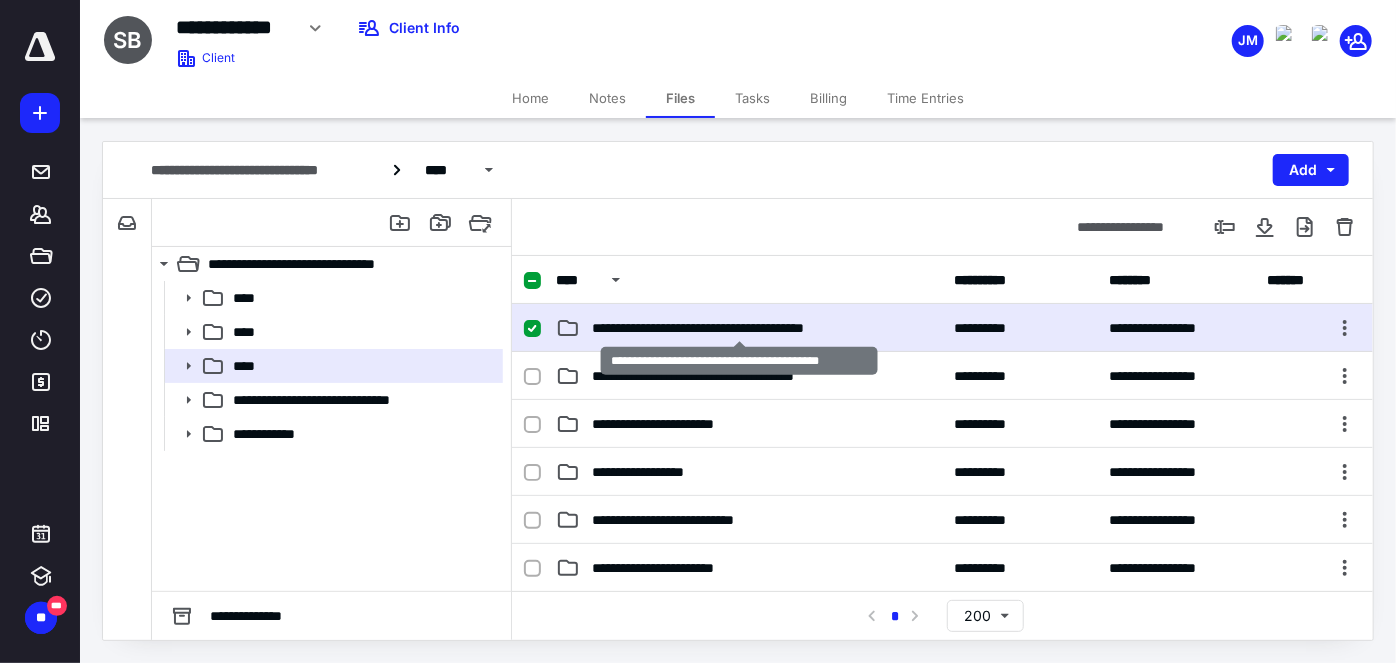 click on "**********" at bounding box center (740, 328) 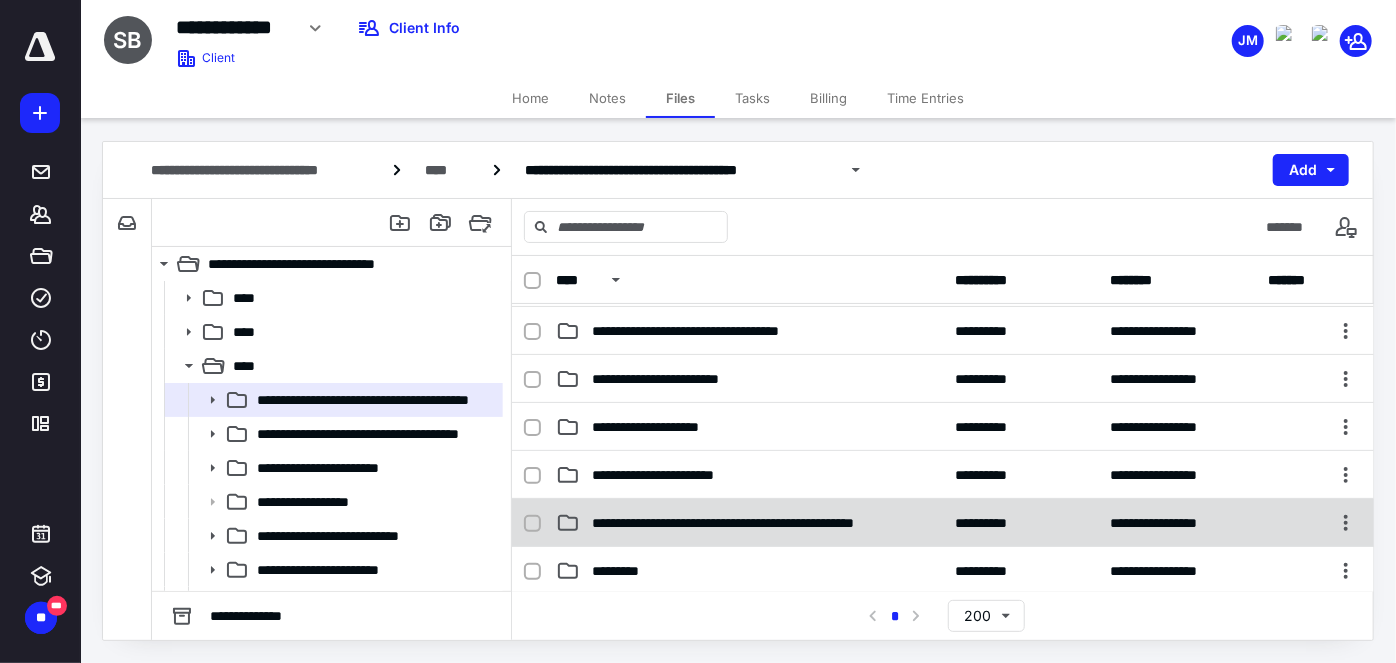 scroll, scrollTop: 181, scrollLeft: 0, axis: vertical 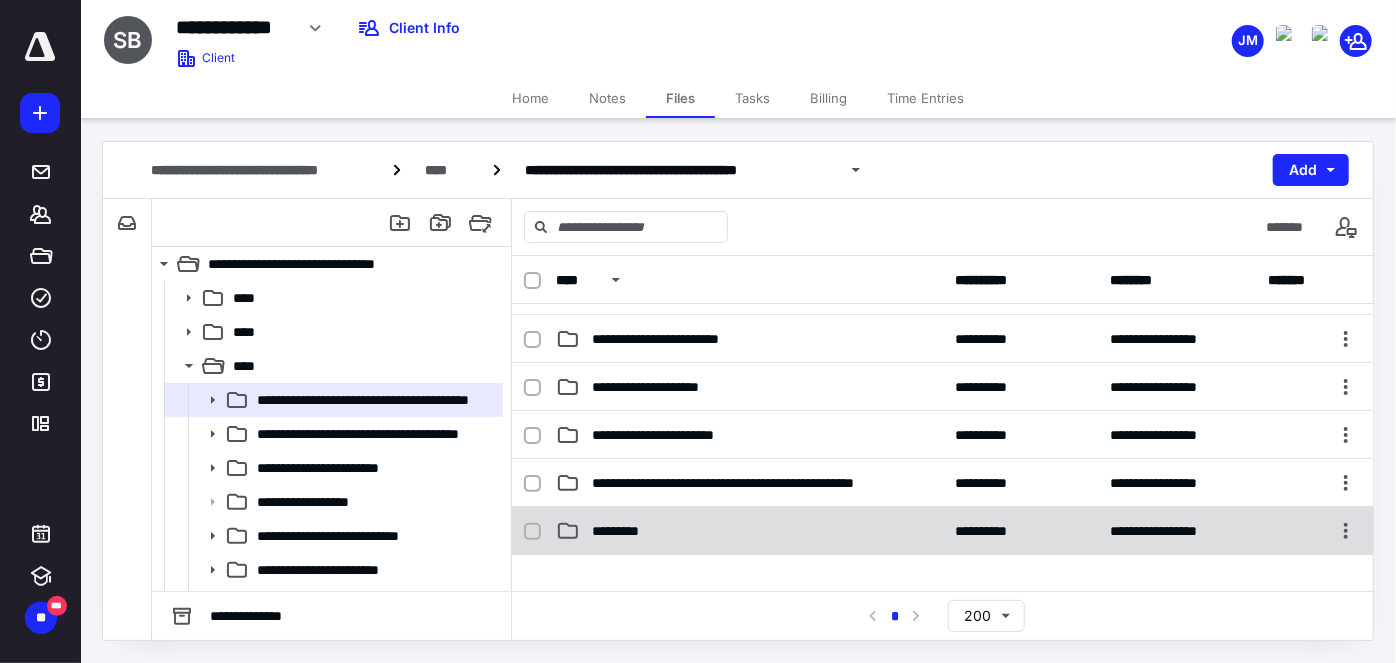 click on "*********" at bounding box center [619, 531] 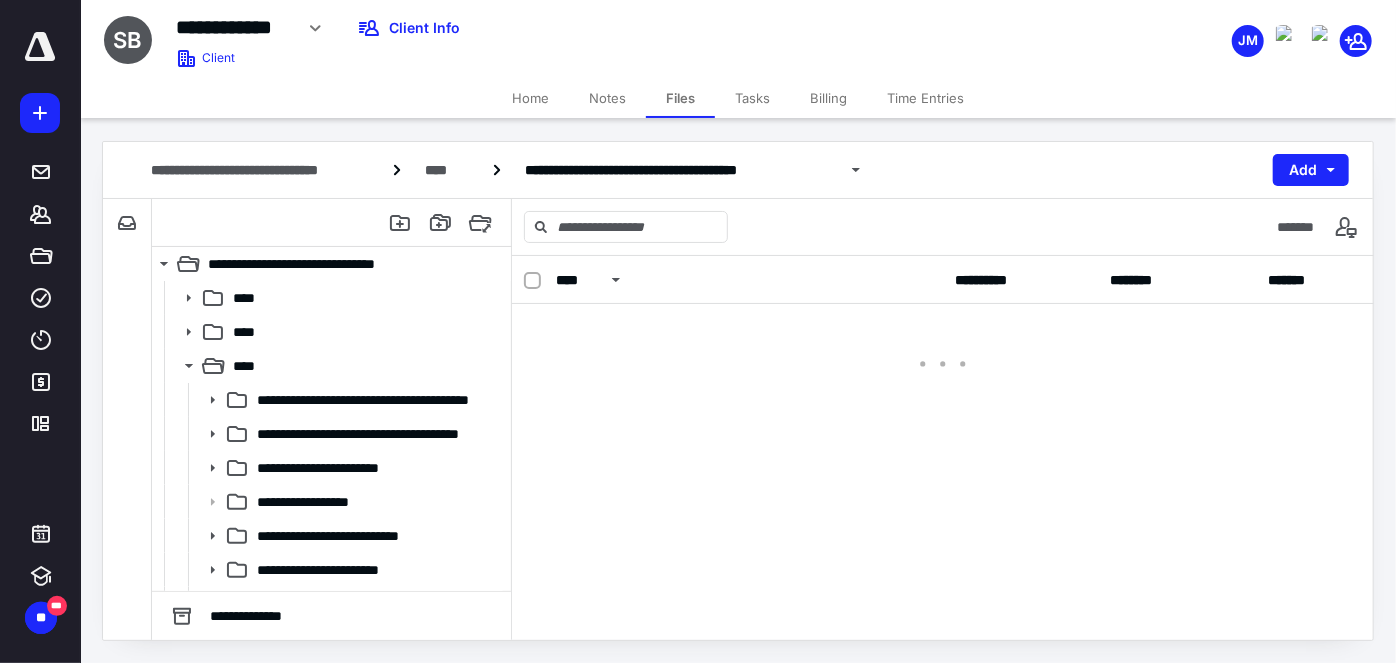 scroll, scrollTop: 0, scrollLeft: 0, axis: both 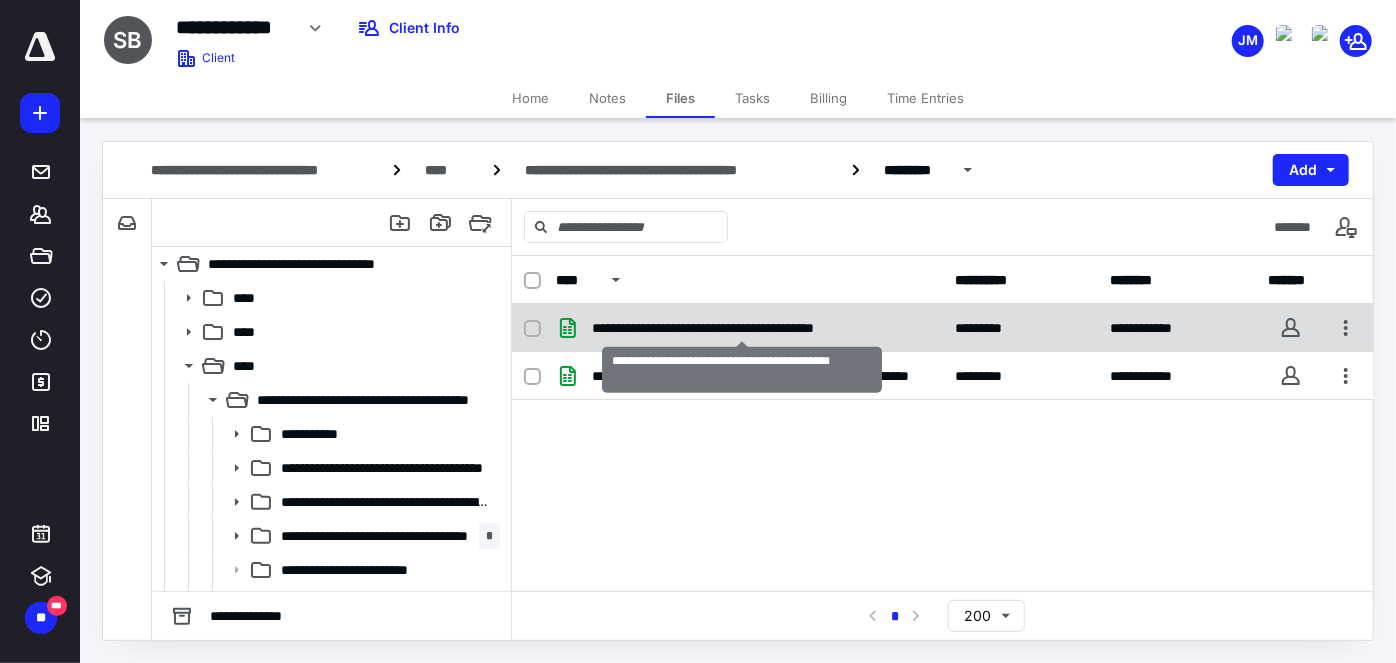 click on "**********" at bounding box center [742, 328] 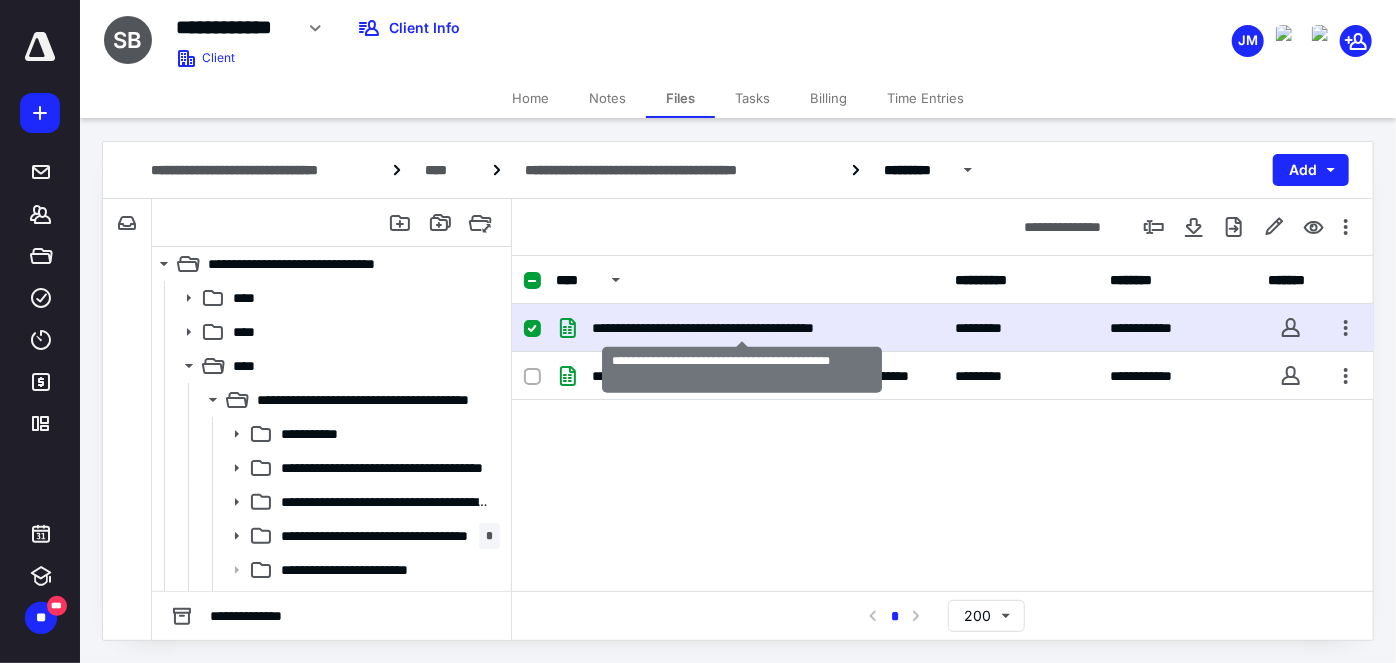 click on "**********" at bounding box center (742, 328) 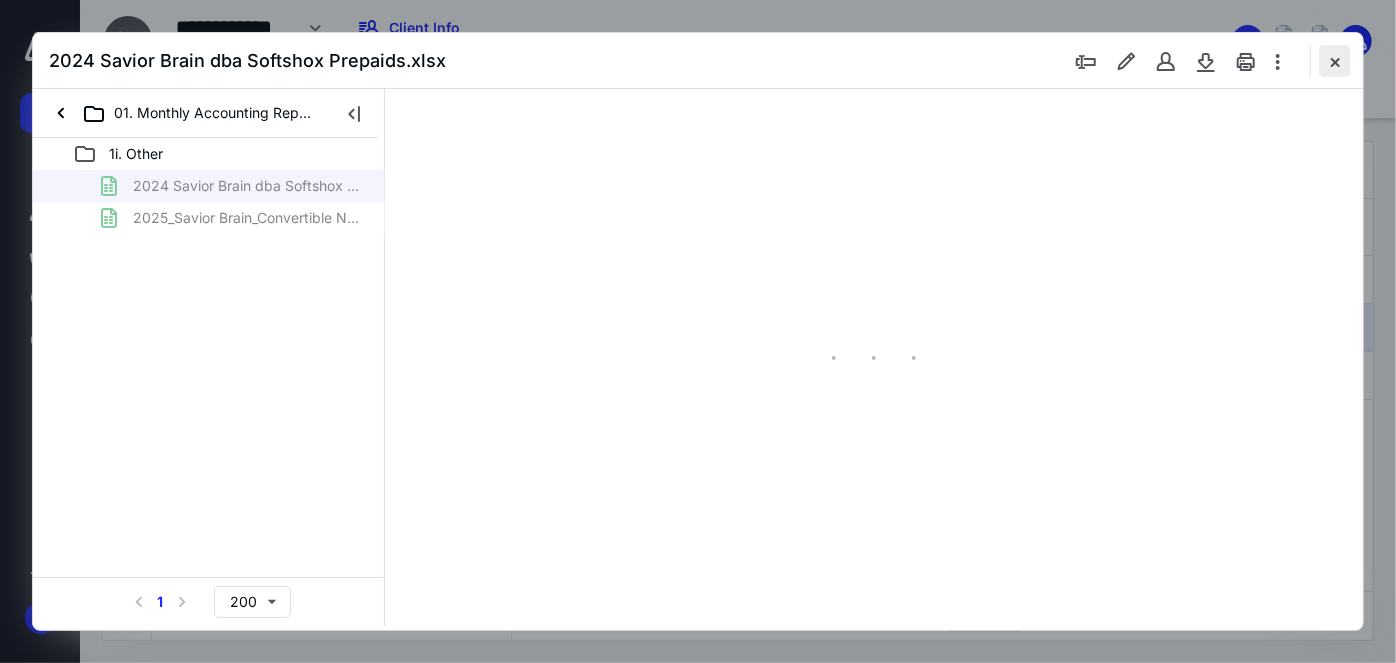 scroll, scrollTop: 0, scrollLeft: 0, axis: both 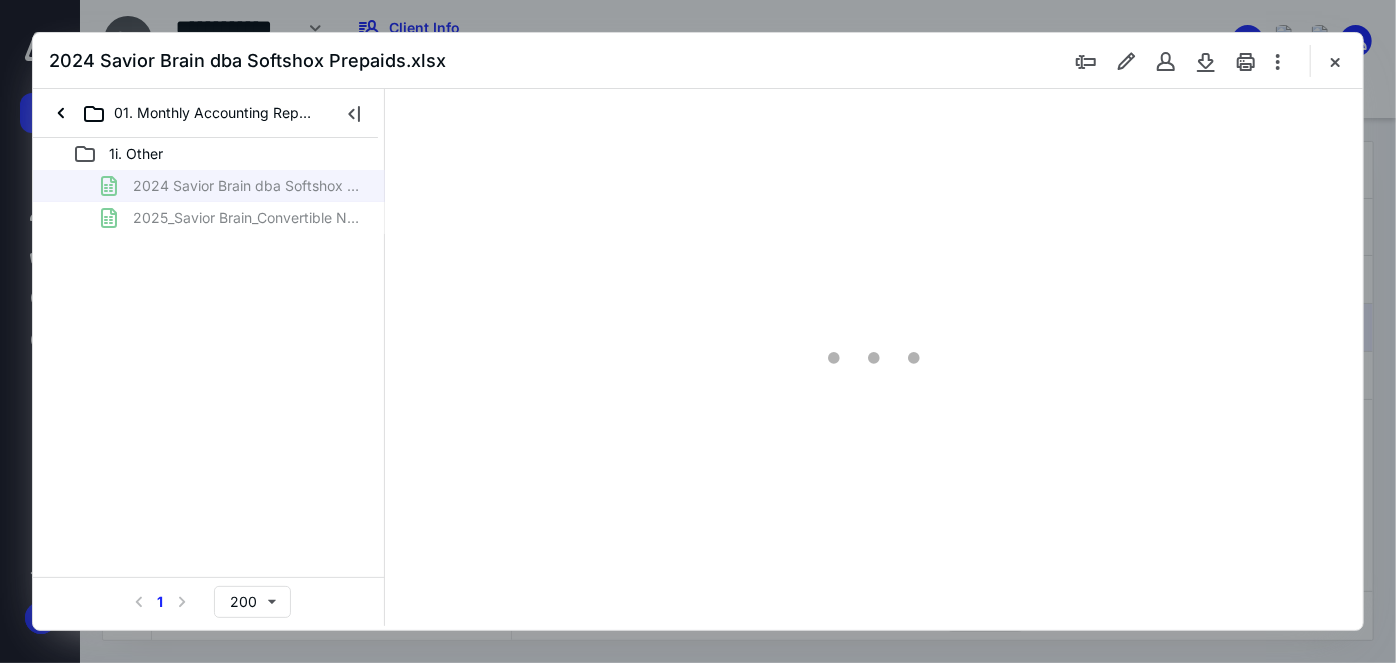drag, startPoint x: 1334, startPoint y: 59, endPoint x: 1324, endPoint y: 61, distance: 10.198039 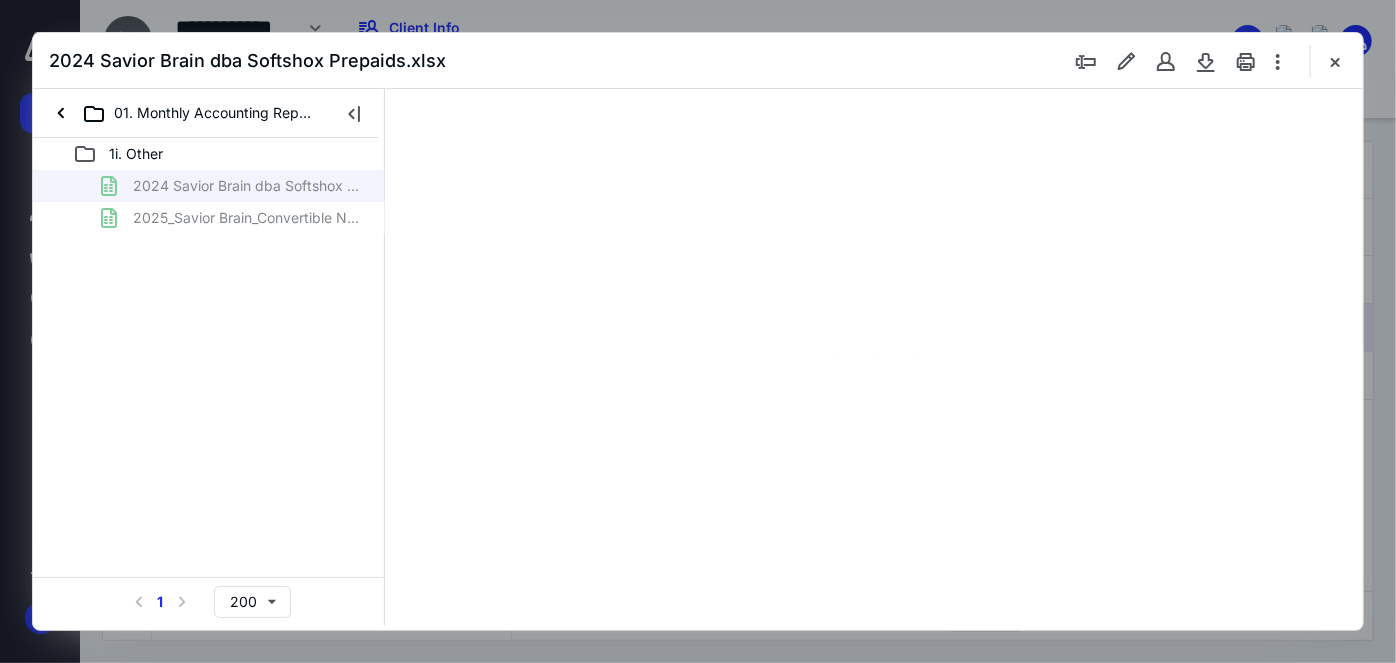 click at bounding box center (1335, 61) 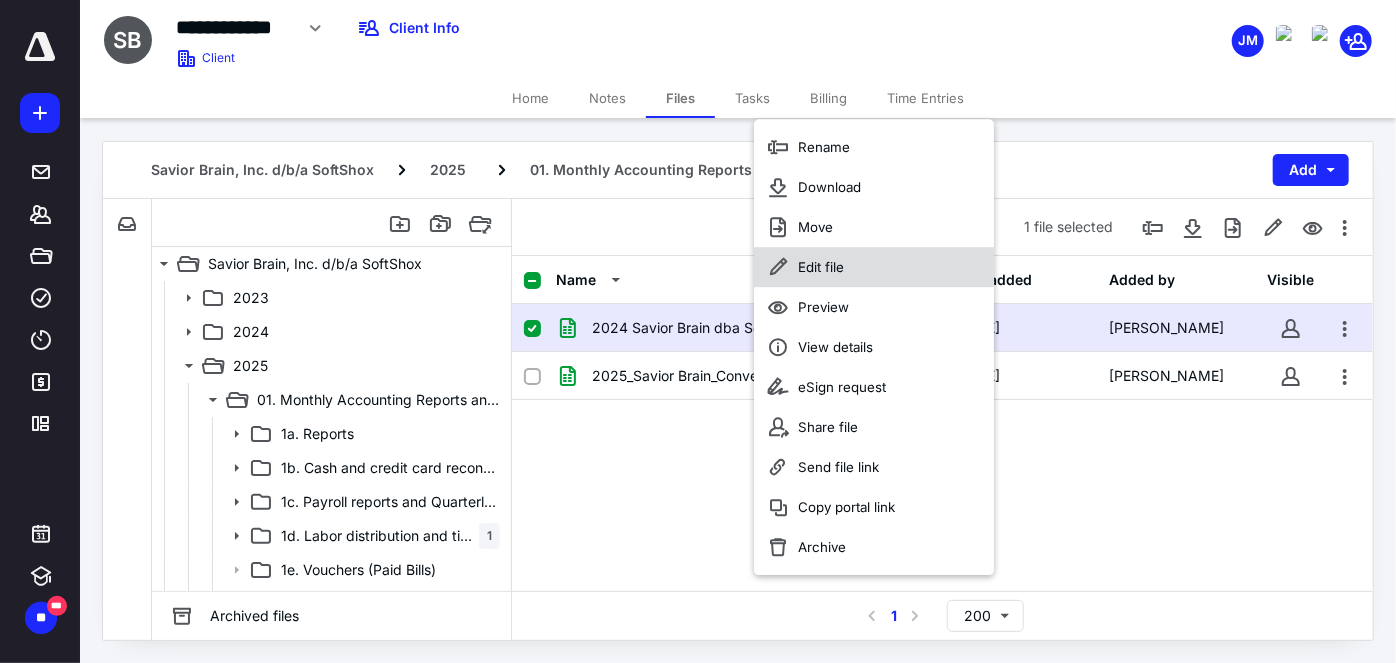 click on "Edit file" at bounding box center [821, 267] 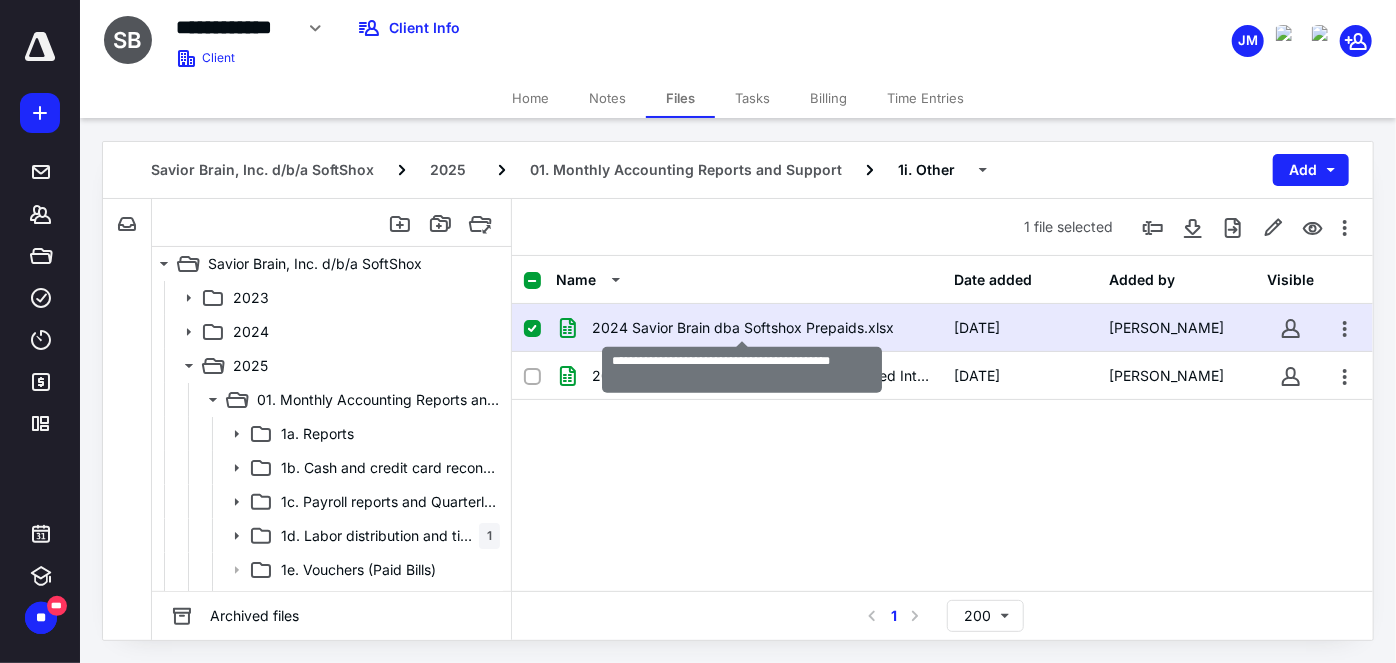 click on "2024 Savior Brain dba Softshox Prepaids.xlsx" at bounding box center [743, 328] 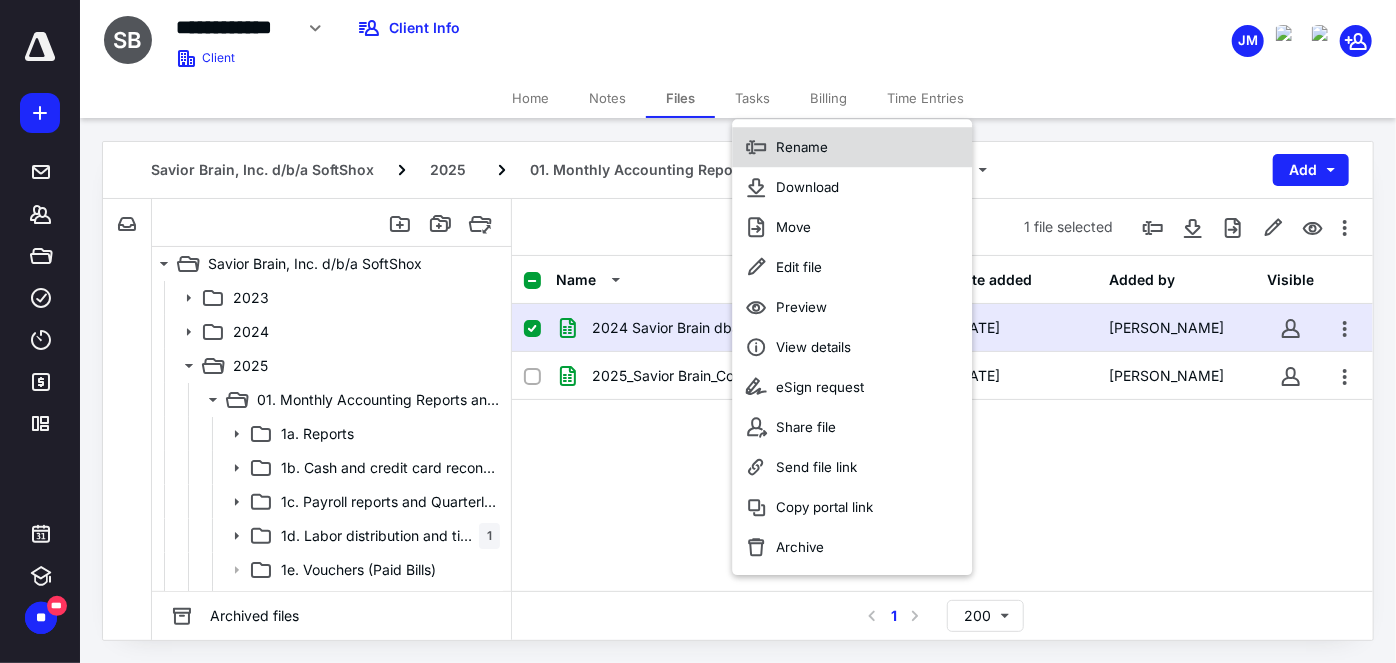 click on "Rename" at bounding box center [802, 147] 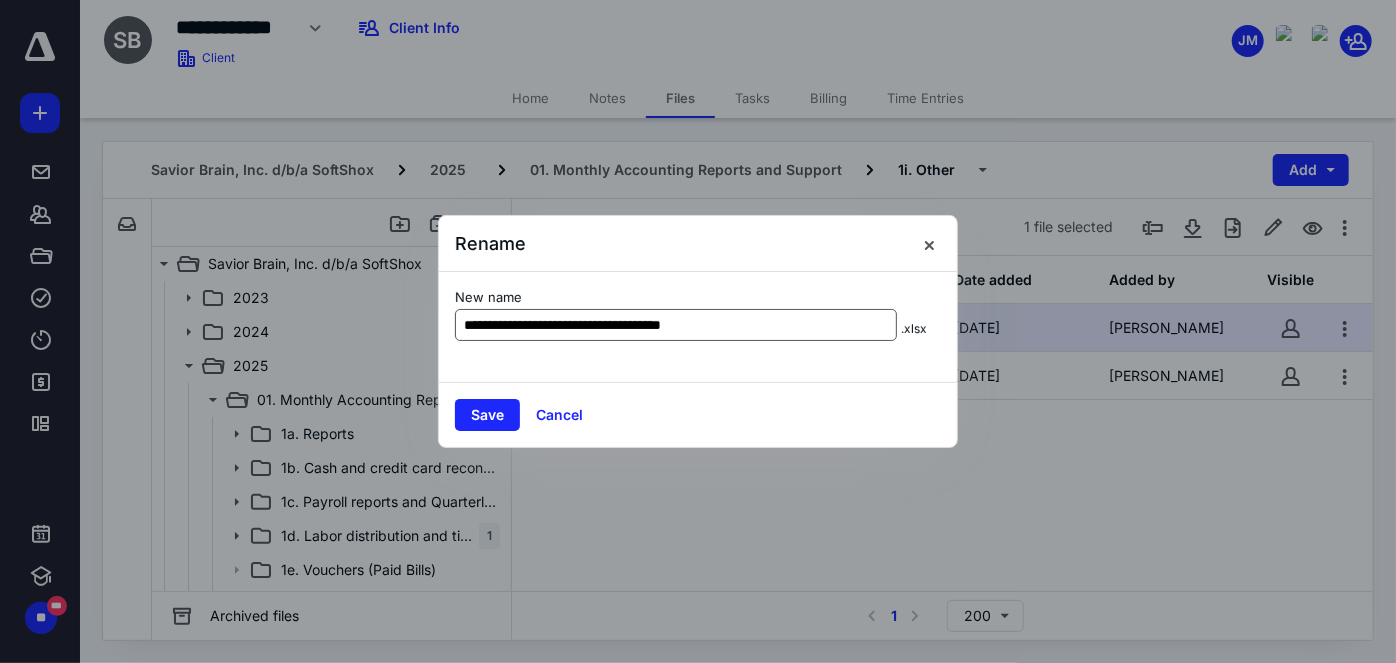 click on "**********" at bounding box center [676, 325] 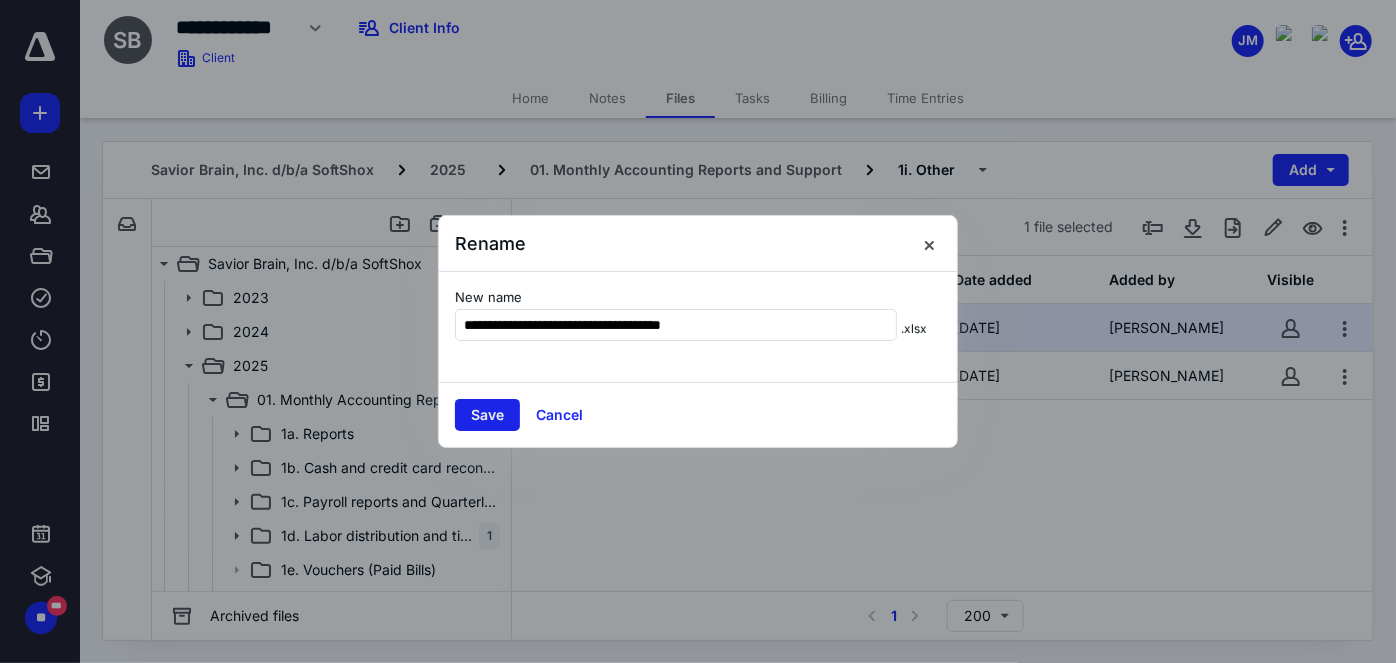 type on "**********" 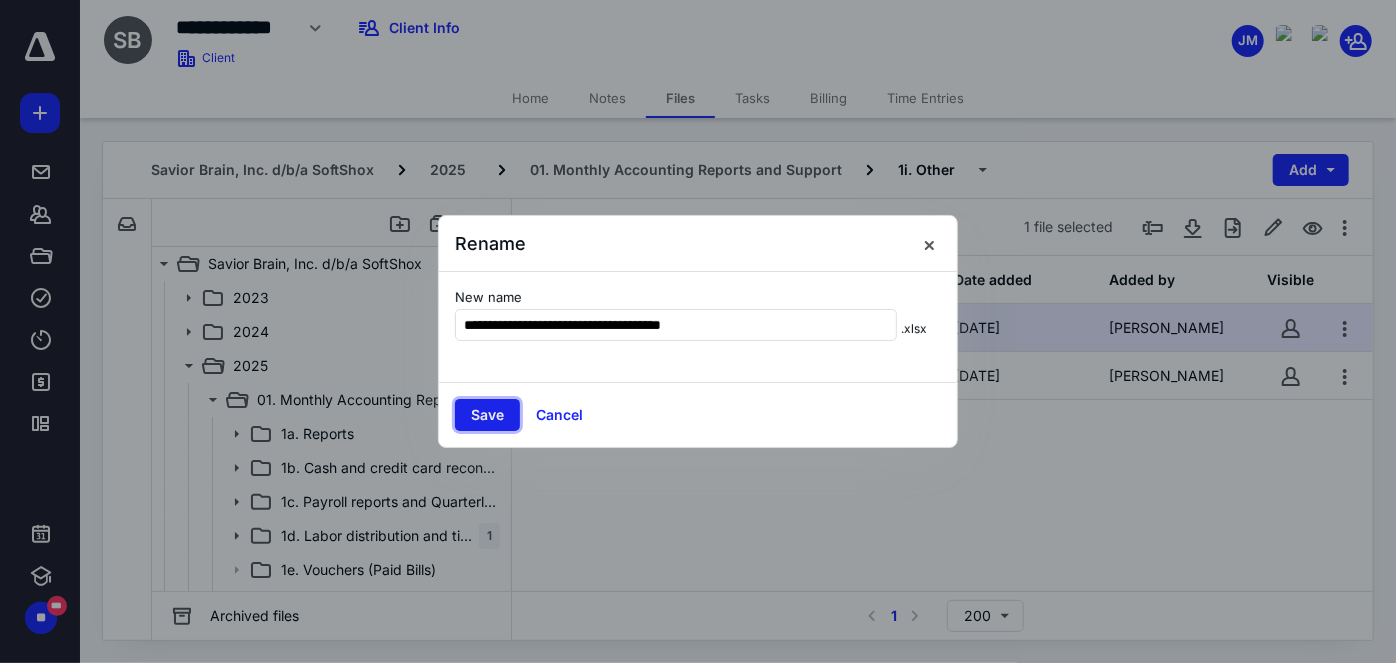 click on "Save" at bounding box center [487, 415] 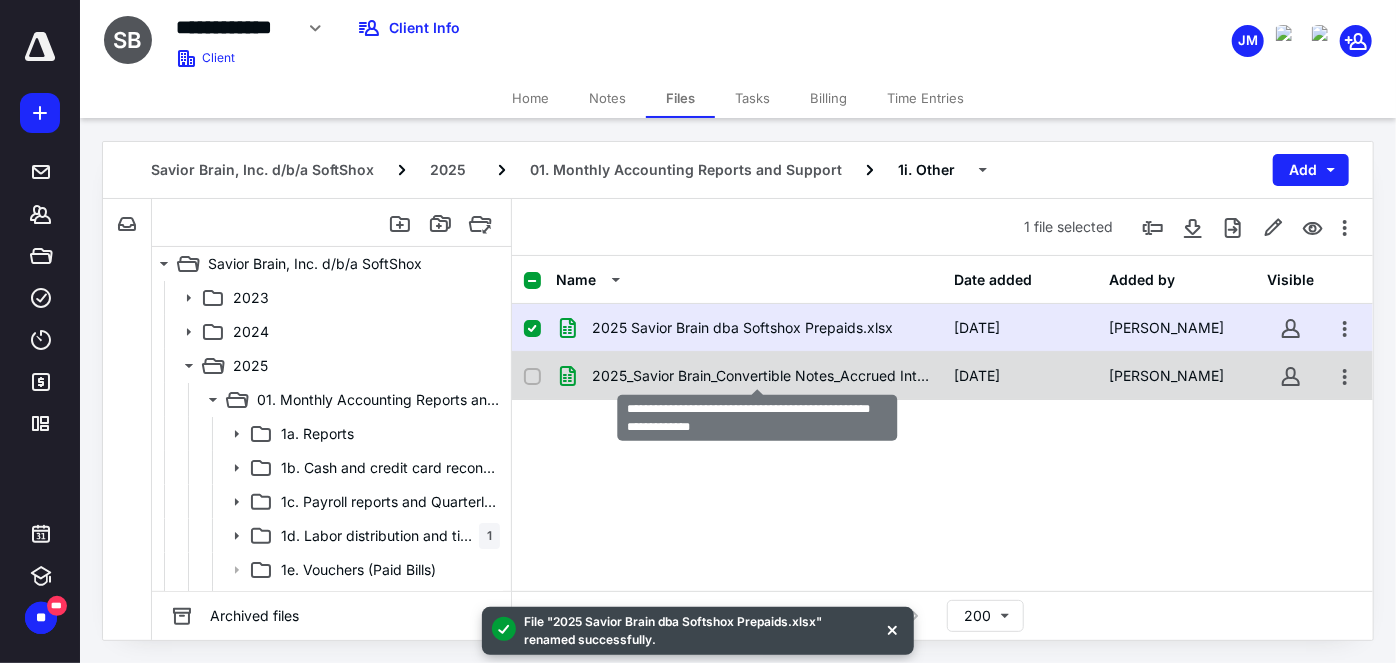checkbox on "false" 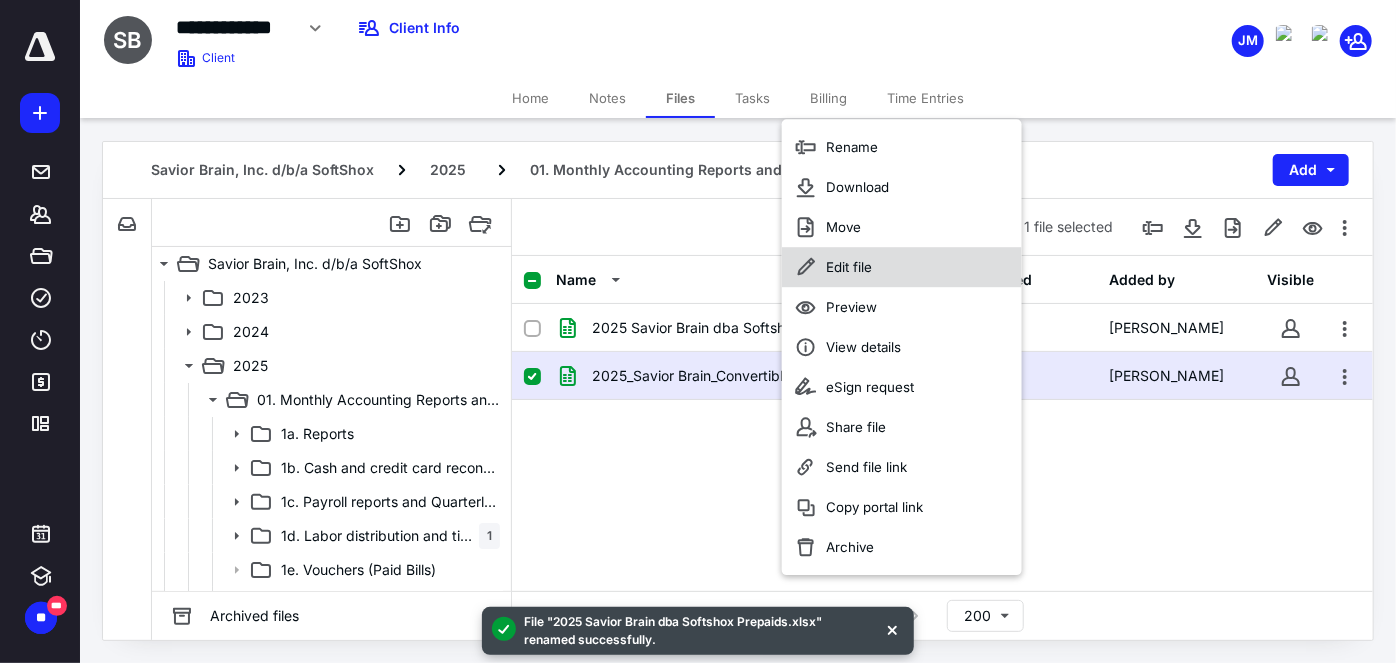 click on "Edit file" at bounding box center [849, 267] 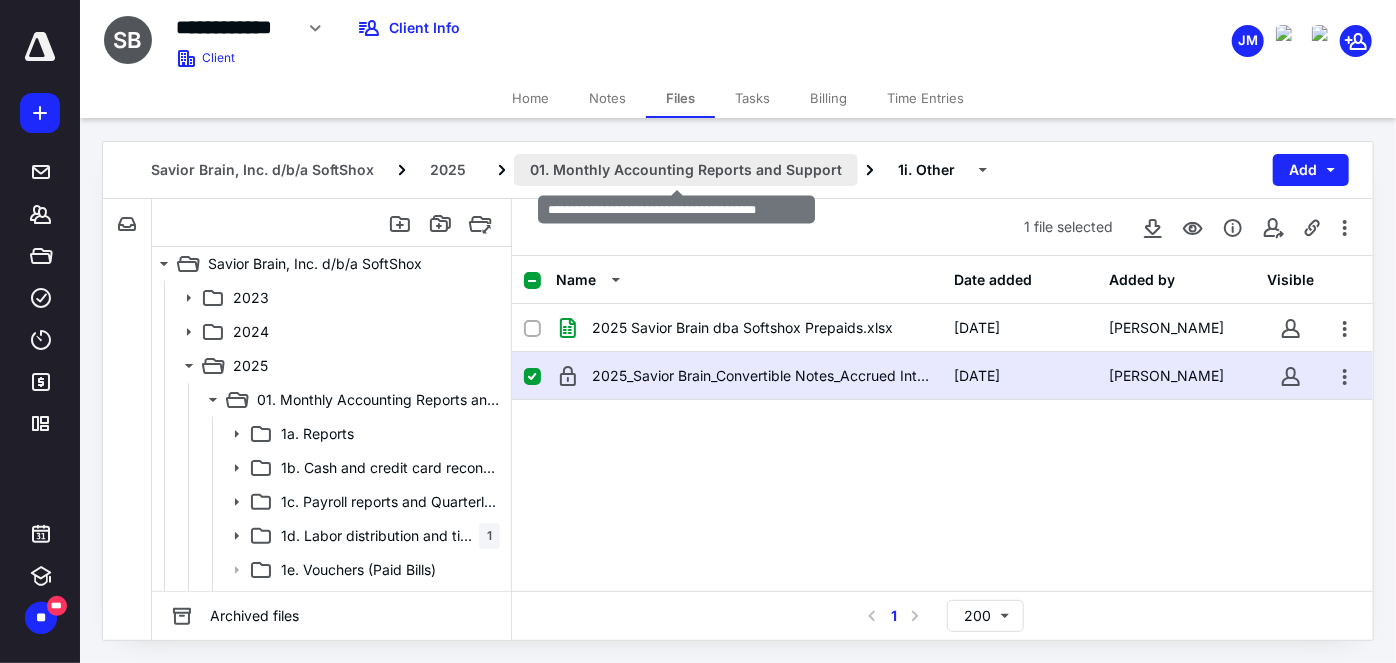 click on "01. Monthly Accounting Reports and Support" at bounding box center [686, 170] 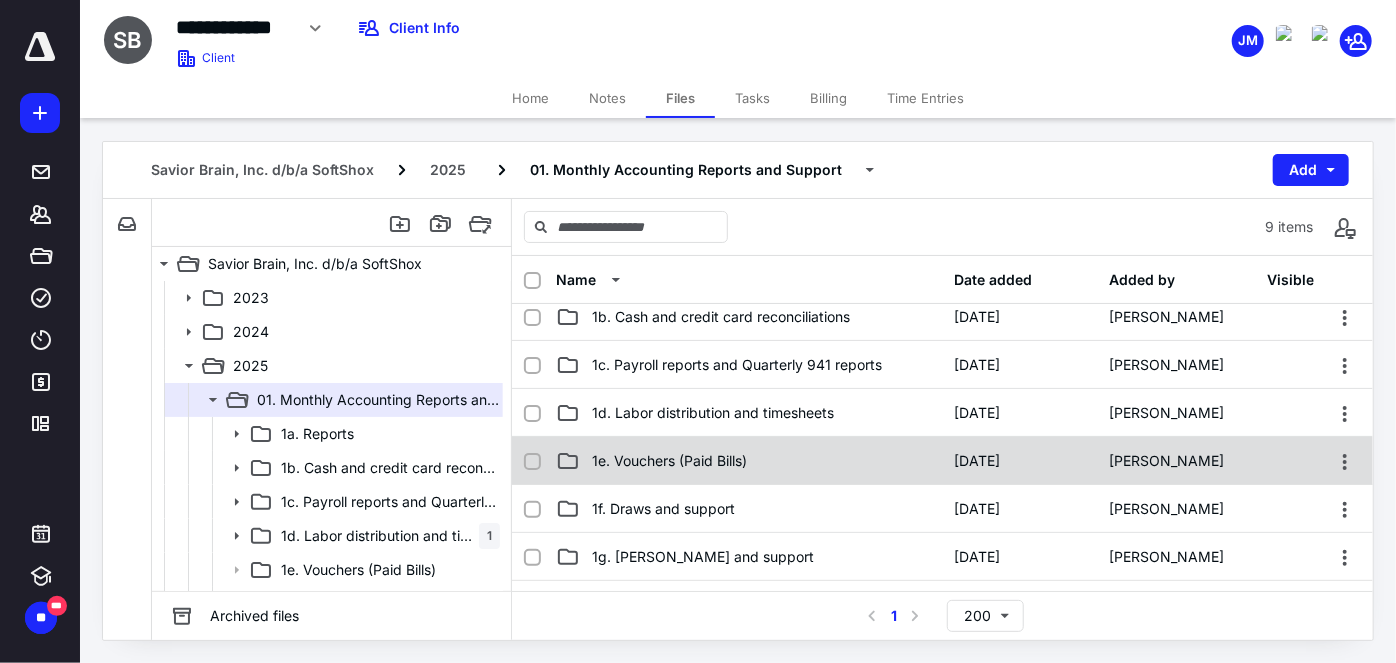scroll, scrollTop: 90, scrollLeft: 0, axis: vertical 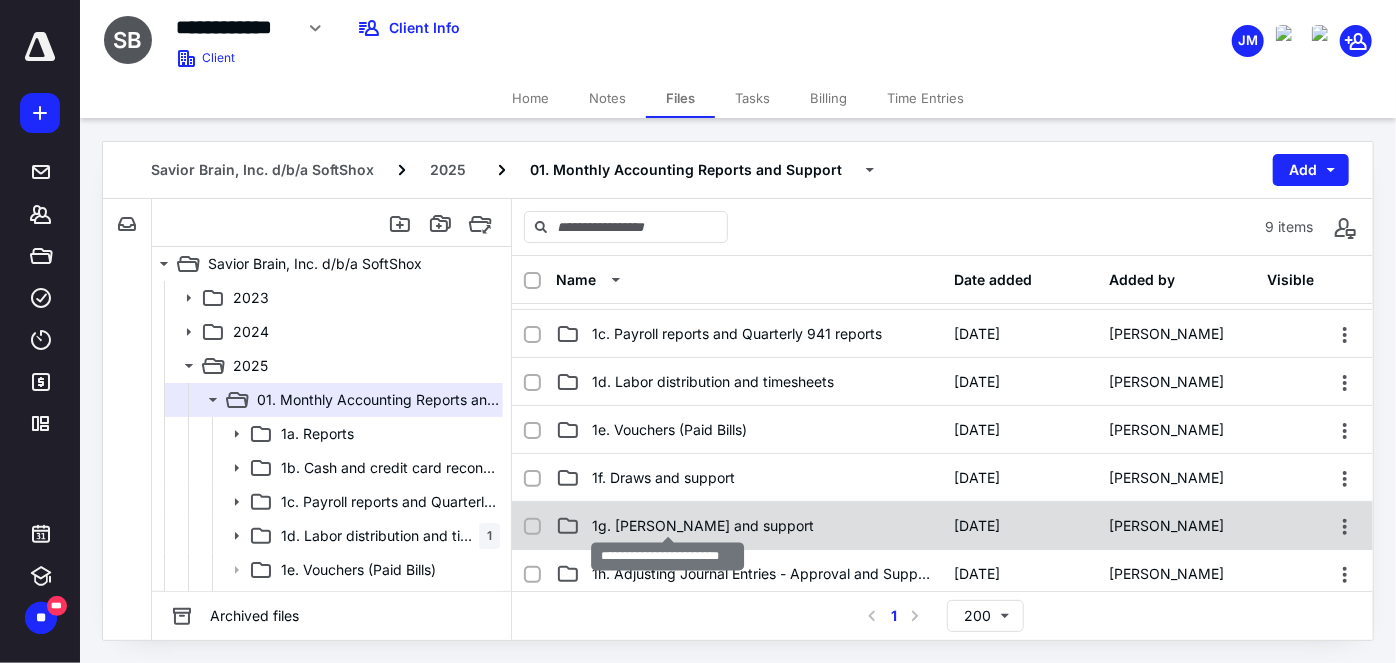 click on "1g. [PERSON_NAME] and support" at bounding box center (703, 526) 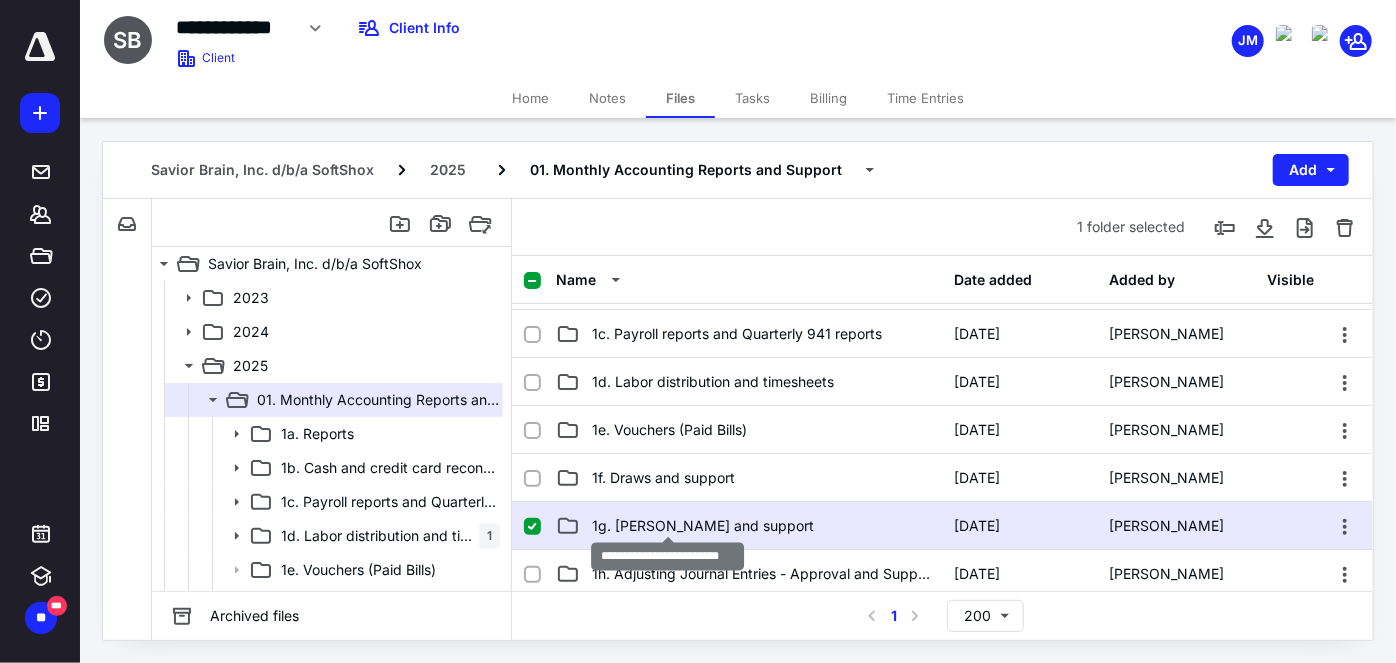 click on "1g. [PERSON_NAME] and support" at bounding box center [703, 526] 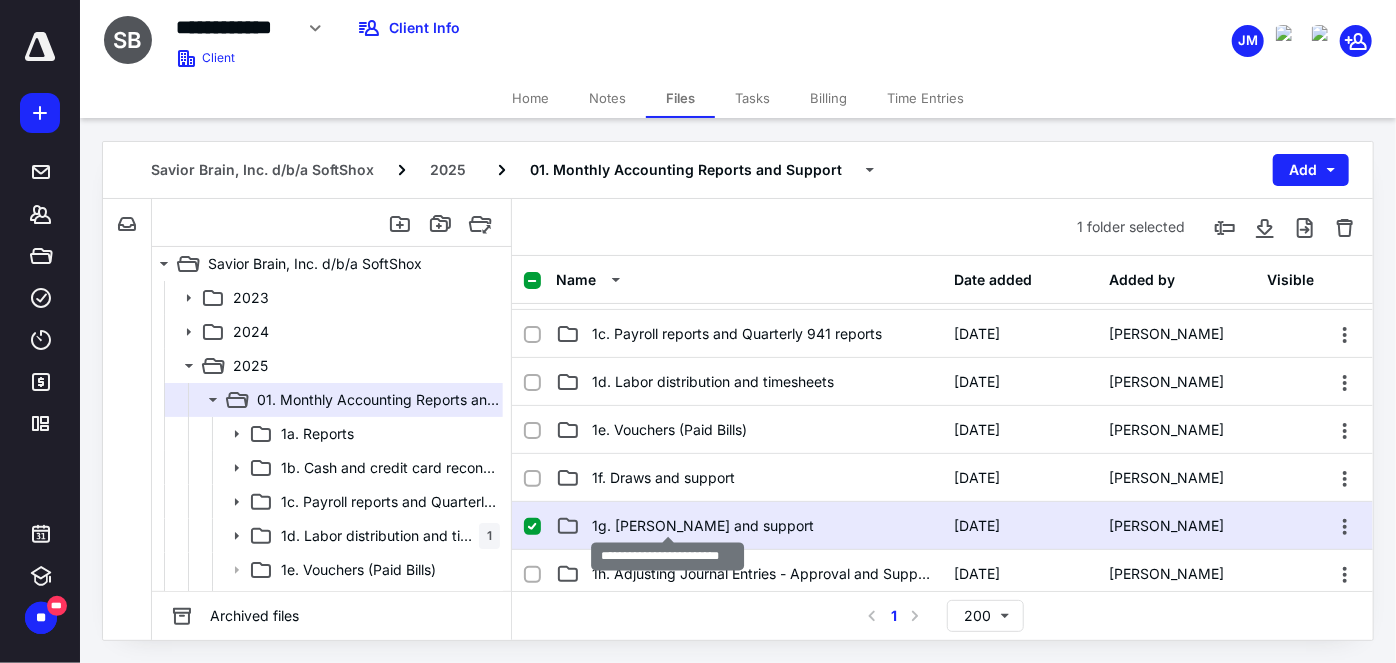 scroll, scrollTop: 0, scrollLeft: 0, axis: both 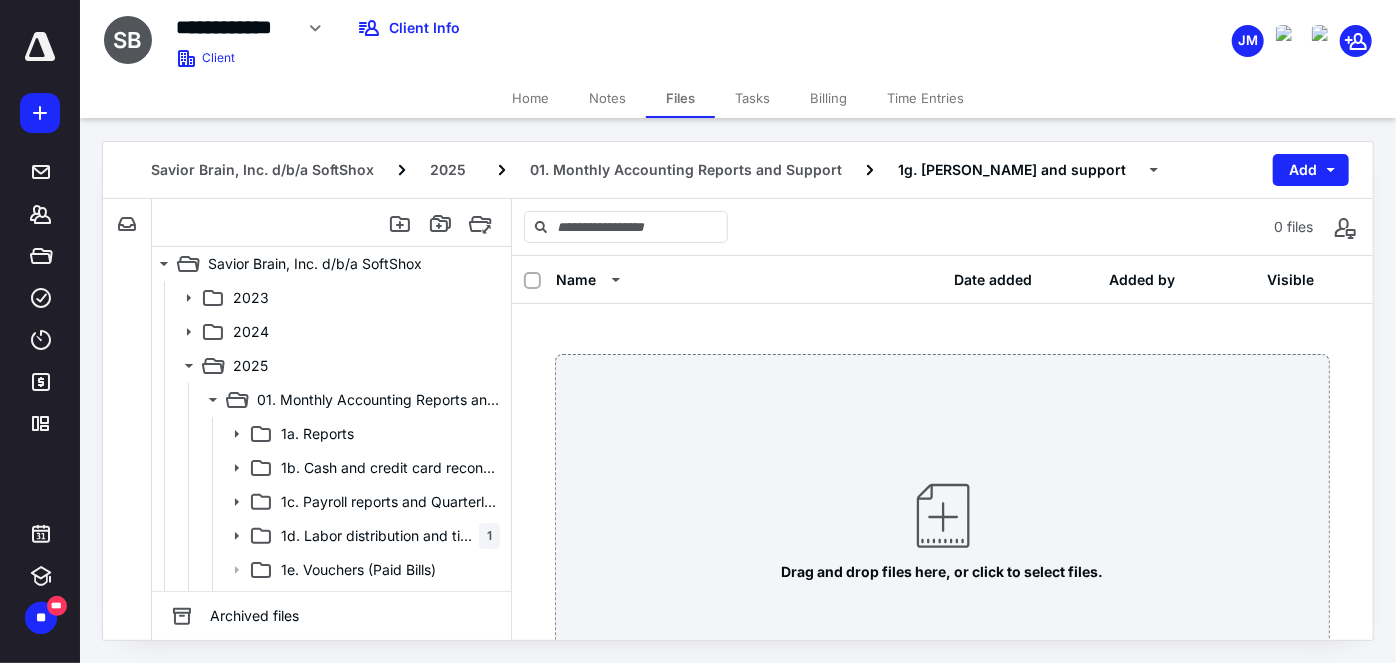 click on "Savior Brain, Inc. d/b/a SoftShox 2025 01. Monthly Accounting Reports and Support 1g. [PERSON_NAME] and support   Add" at bounding box center (738, 170) 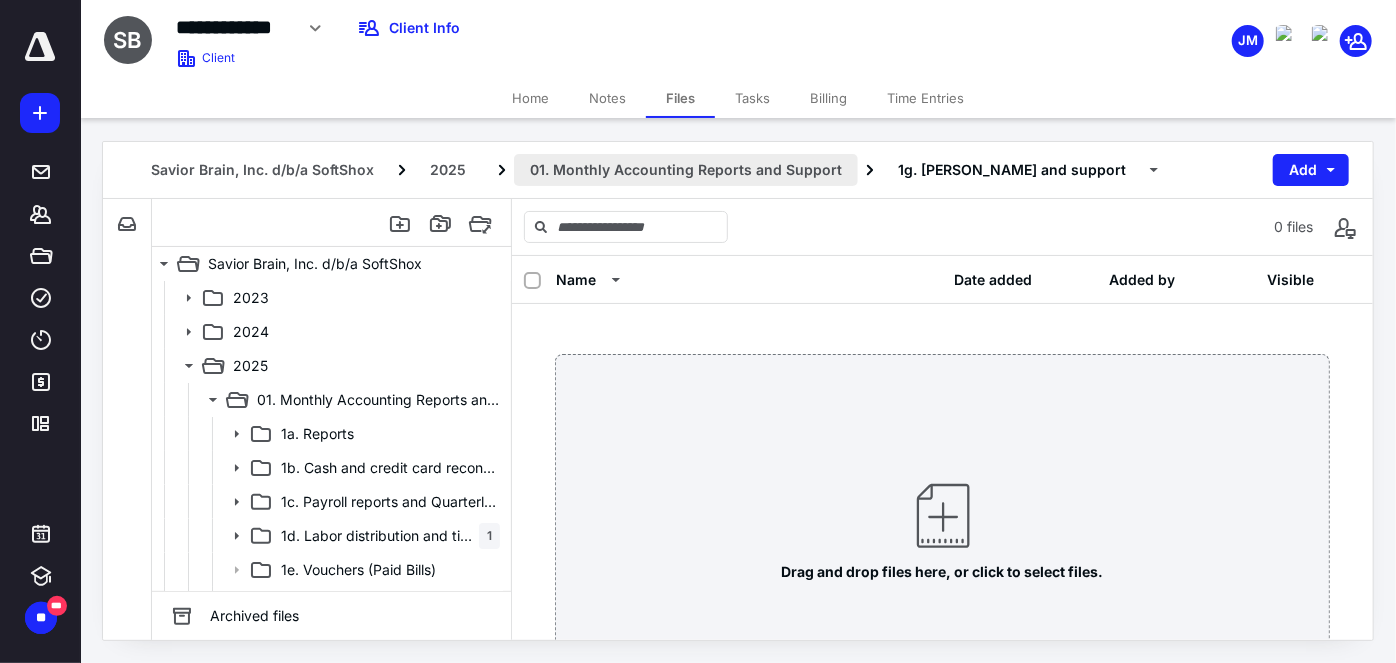 click on "01. Monthly Accounting Reports and Support" at bounding box center [686, 170] 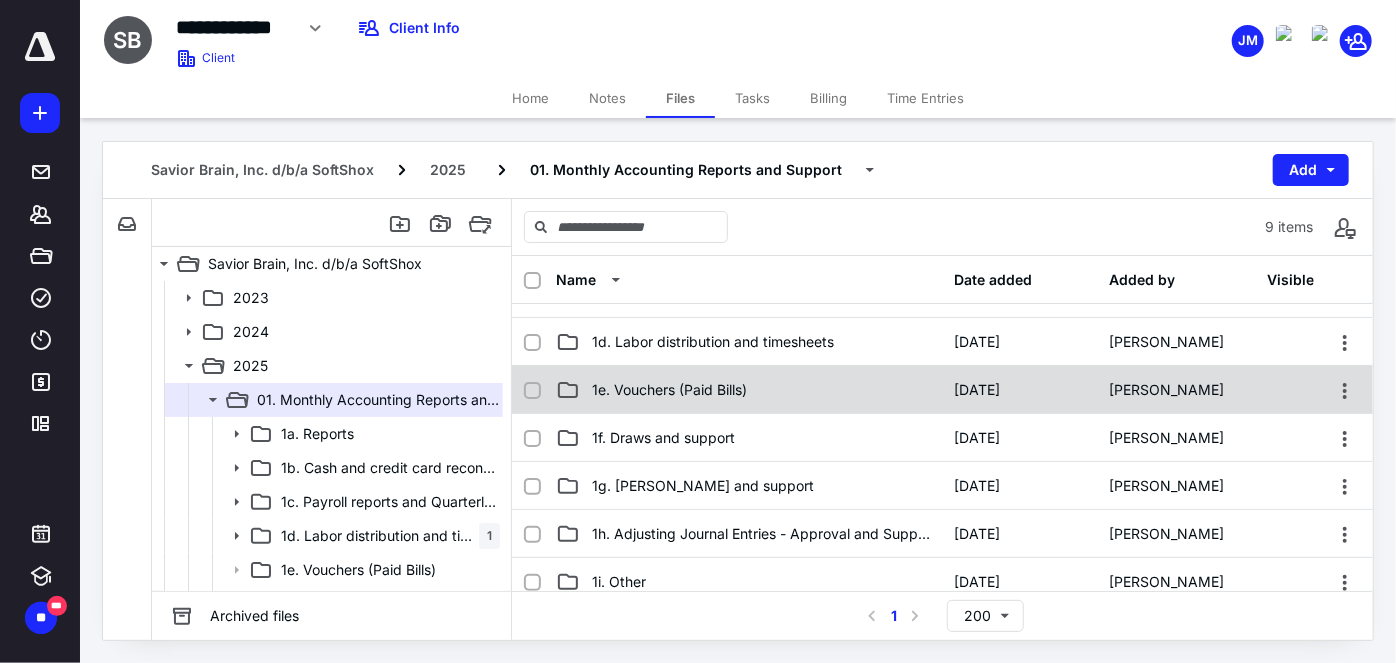 scroll, scrollTop: 181, scrollLeft: 0, axis: vertical 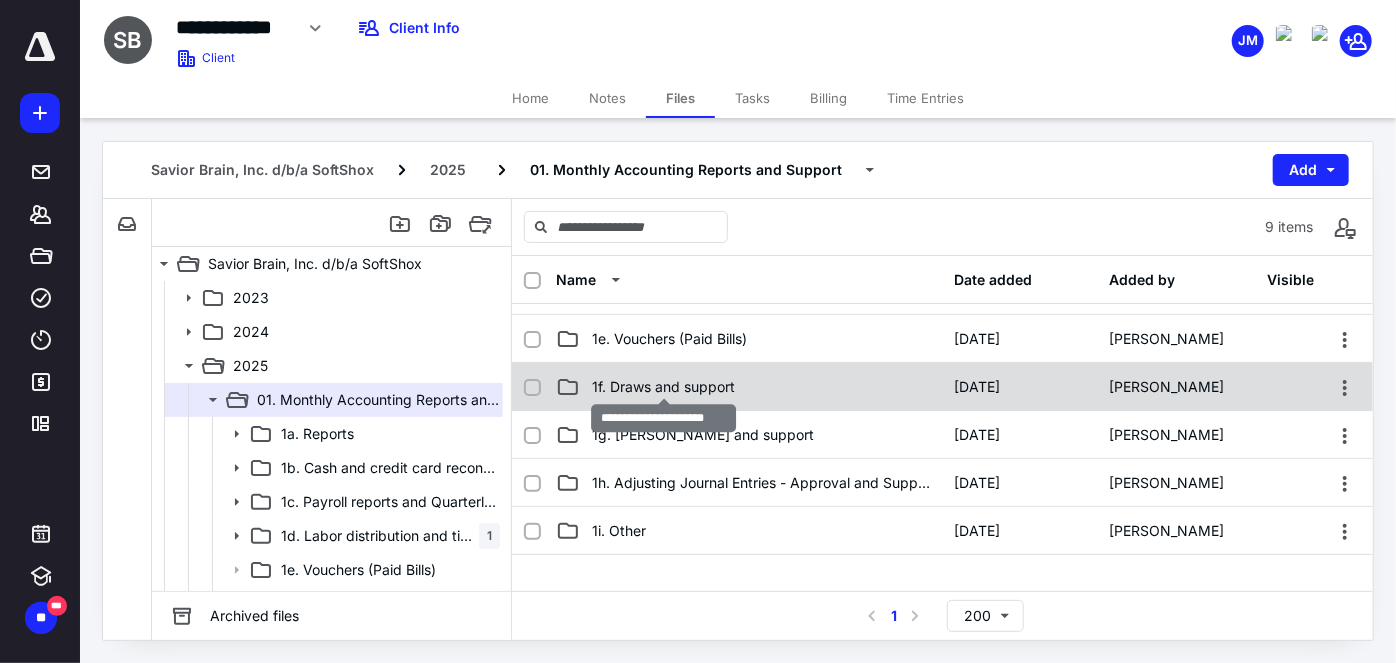 click on "1f. Draws and support" at bounding box center (663, 387) 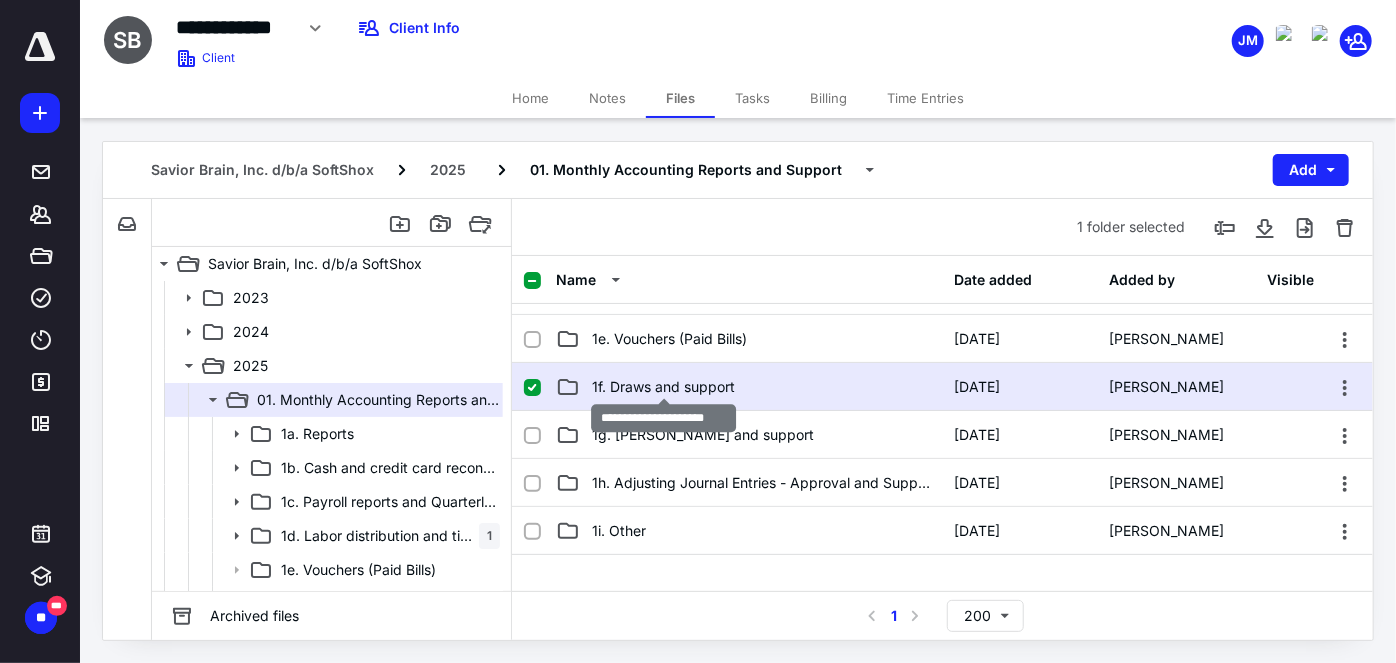 click on "1f. Draws and support" at bounding box center (663, 387) 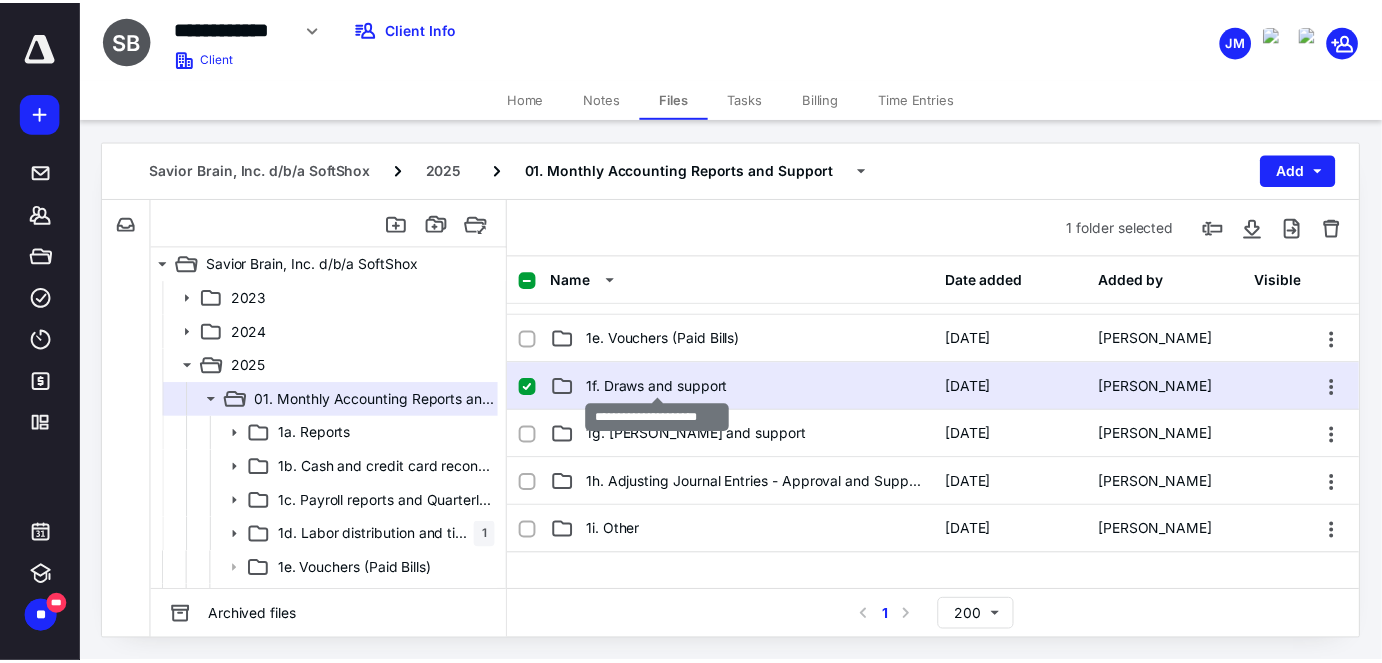 scroll, scrollTop: 0, scrollLeft: 0, axis: both 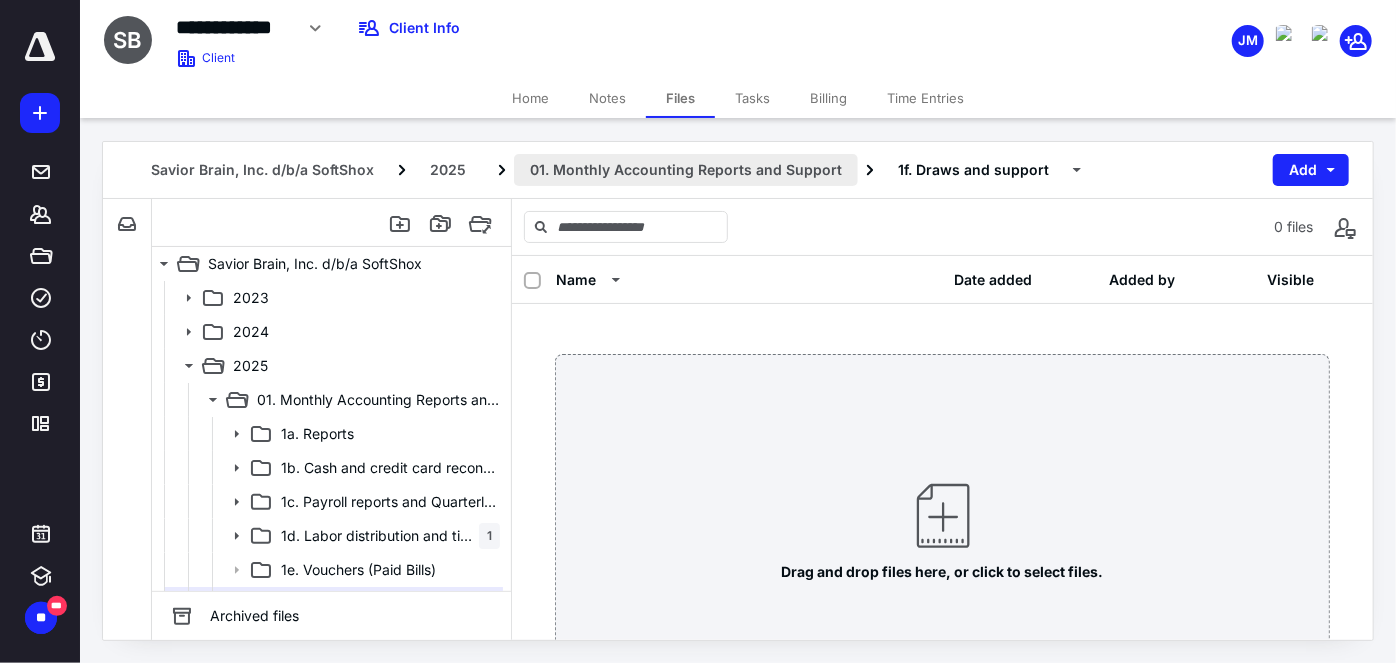 click on "01. Monthly Accounting Reports and Support" at bounding box center (686, 170) 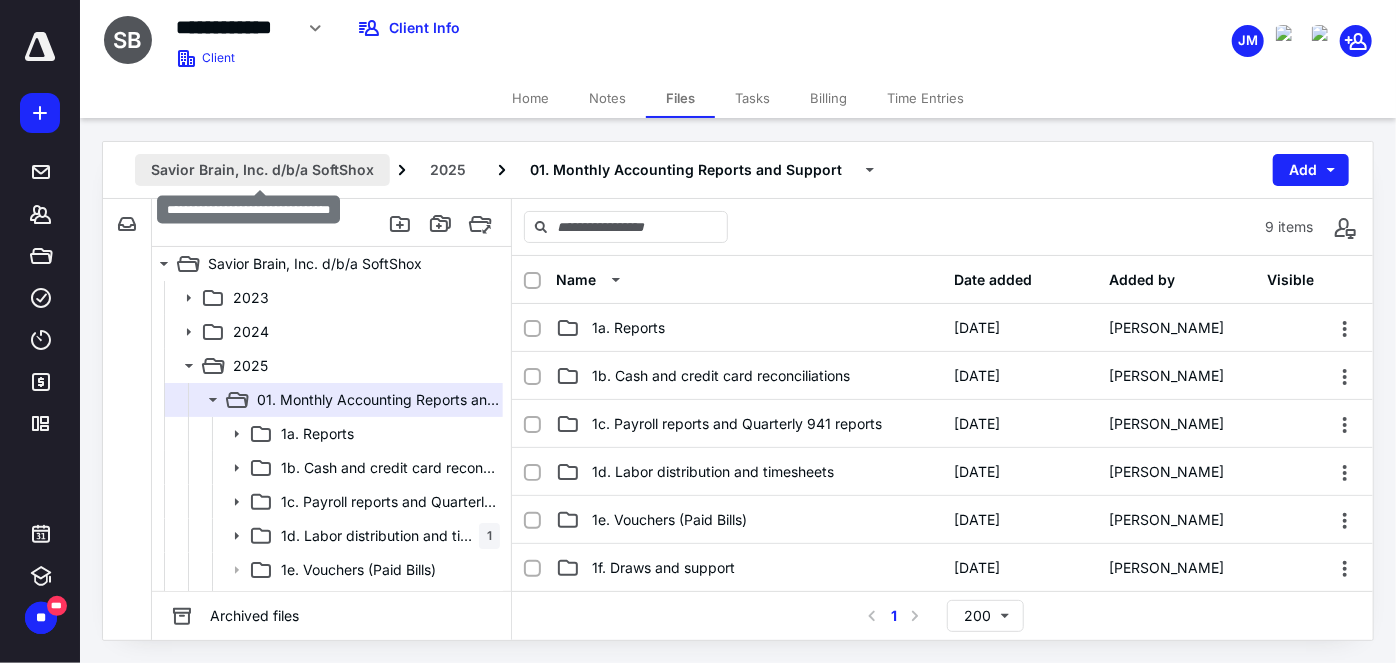 click on "Savior Brain, Inc. d/b/a SoftShox" at bounding box center [262, 170] 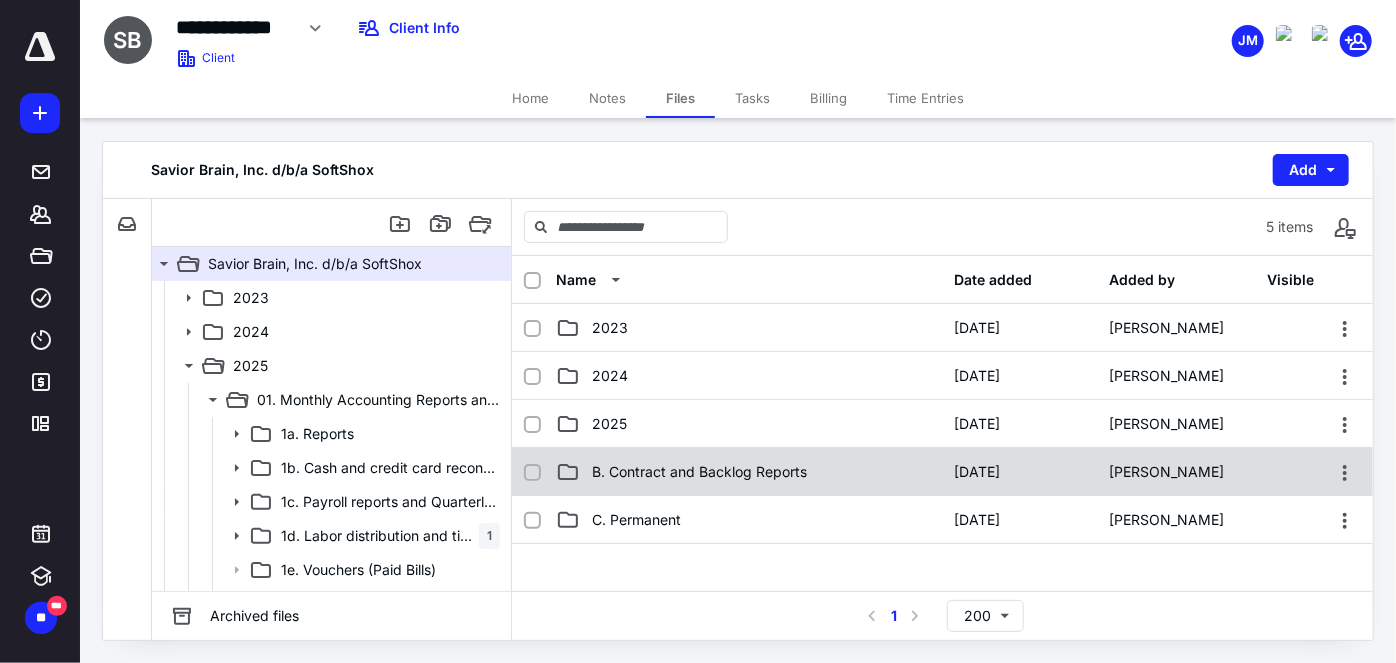 click on "B. Contract and Backlog Reports" at bounding box center (699, 472) 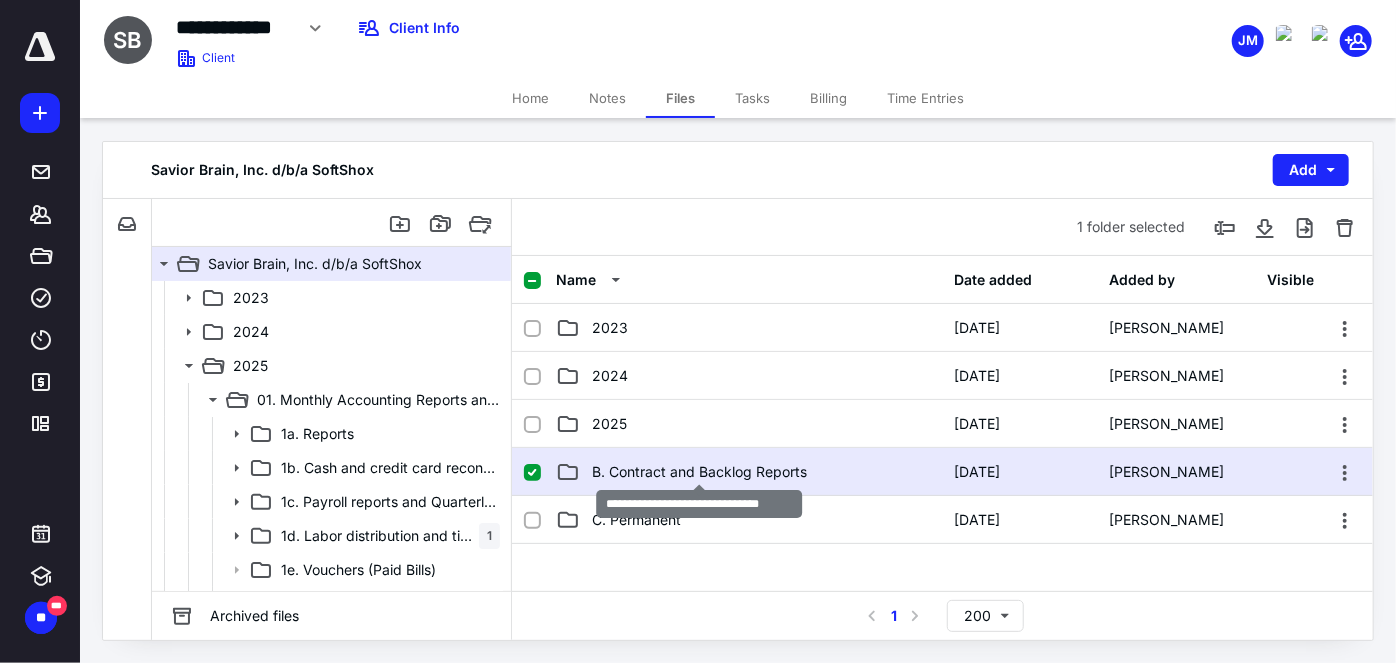 click on "B. Contract and Backlog Reports" at bounding box center [699, 472] 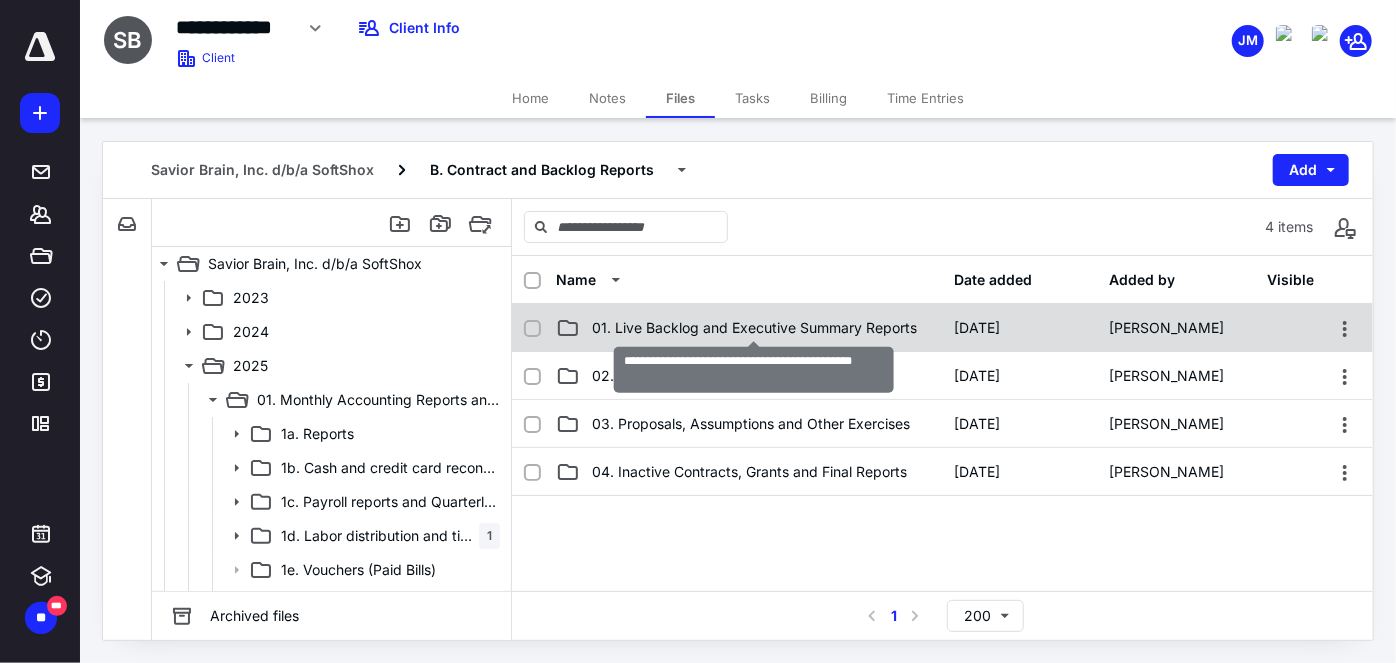 click on "01. Live Backlog and Executive Summary Reports" at bounding box center [754, 328] 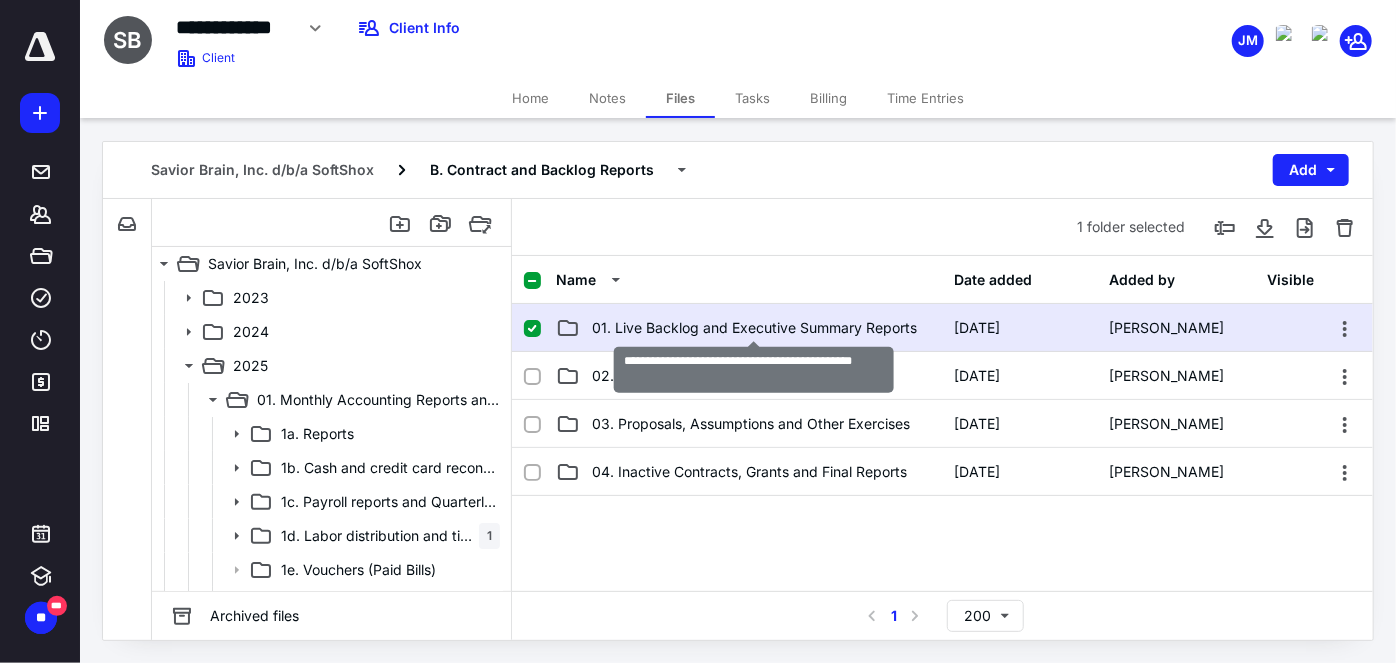 click on "01. Live Backlog and Executive Summary Reports" at bounding box center [754, 328] 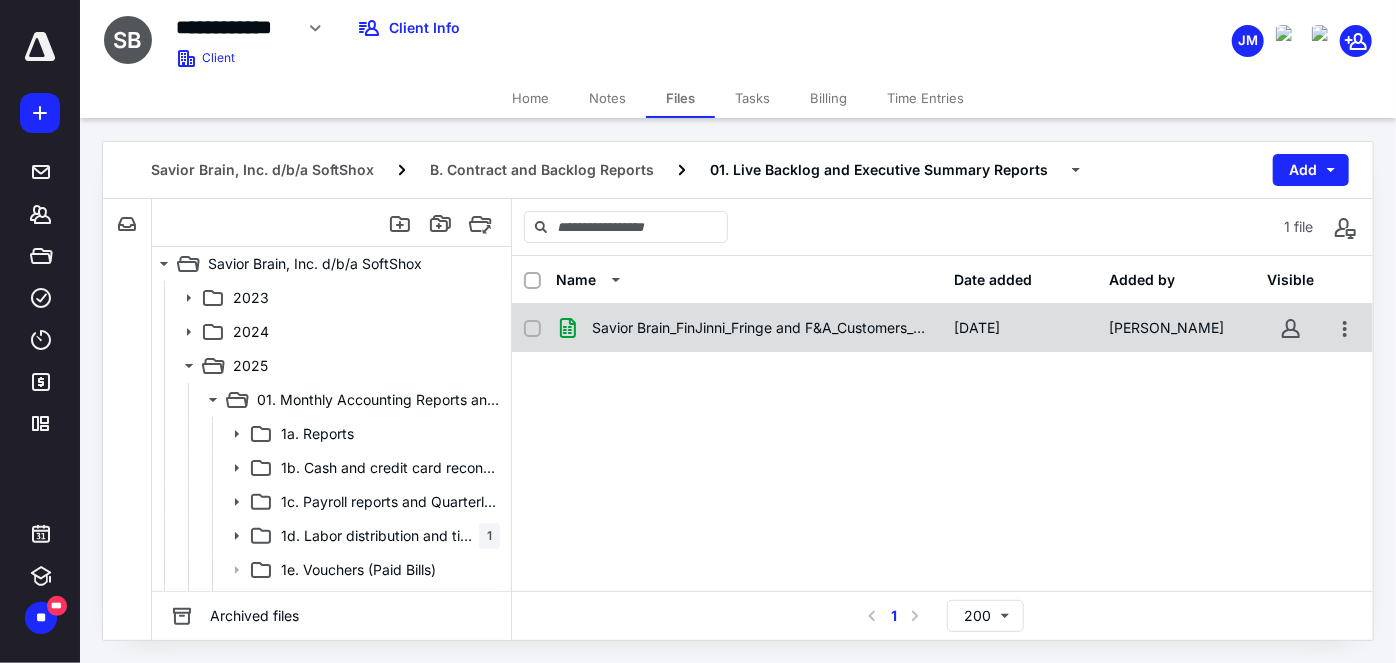 checkbox on "true" 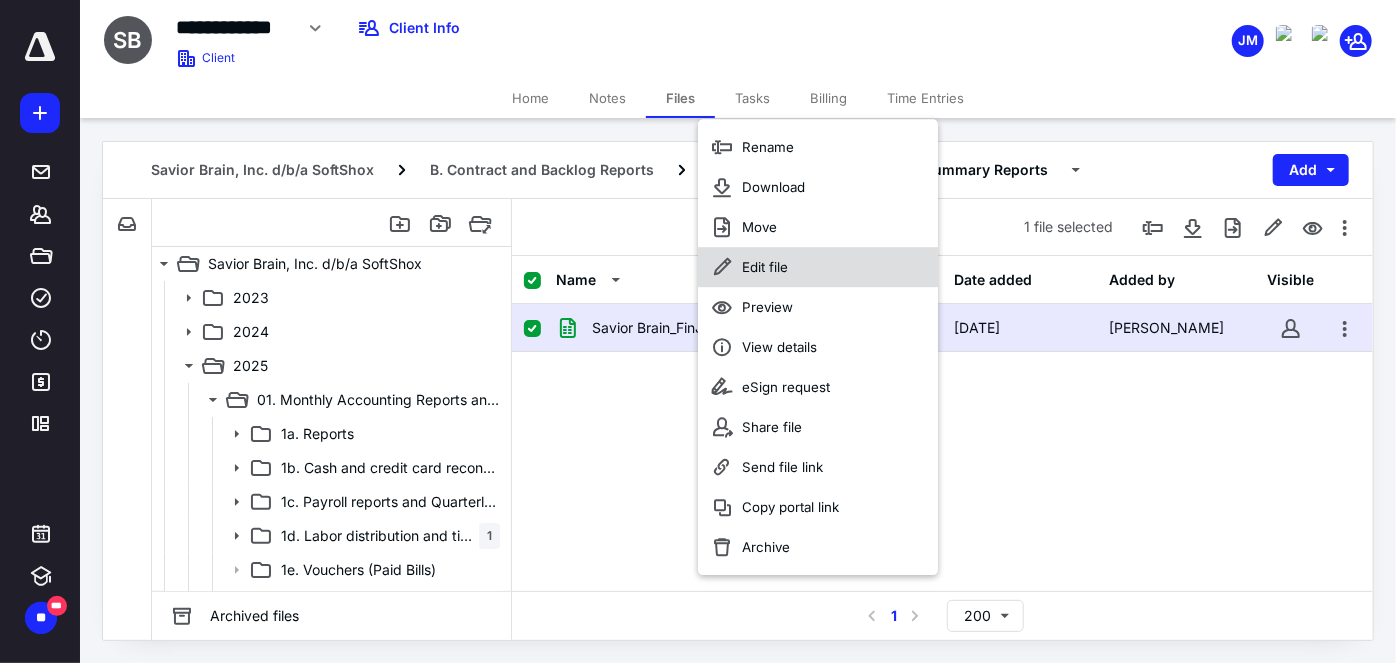 click on "Edit file" at bounding box center (765, 267) 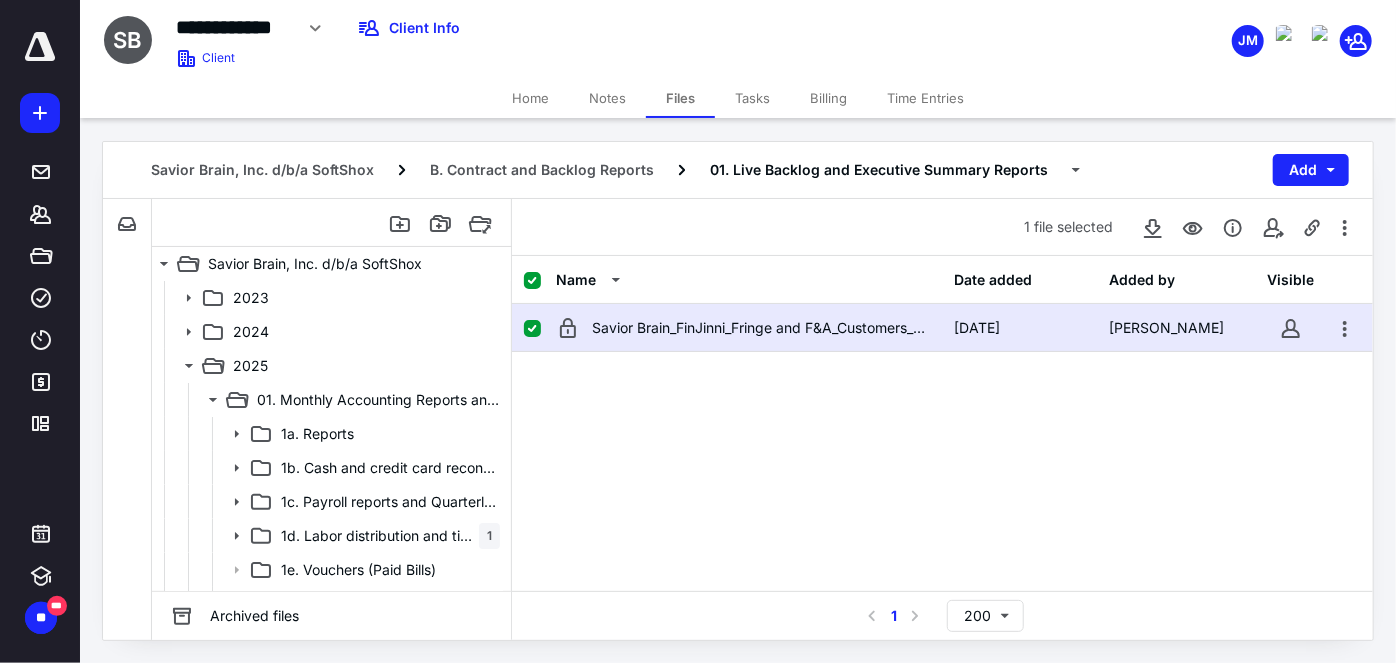 click on "Tasks" at bounding box center [752, 98] 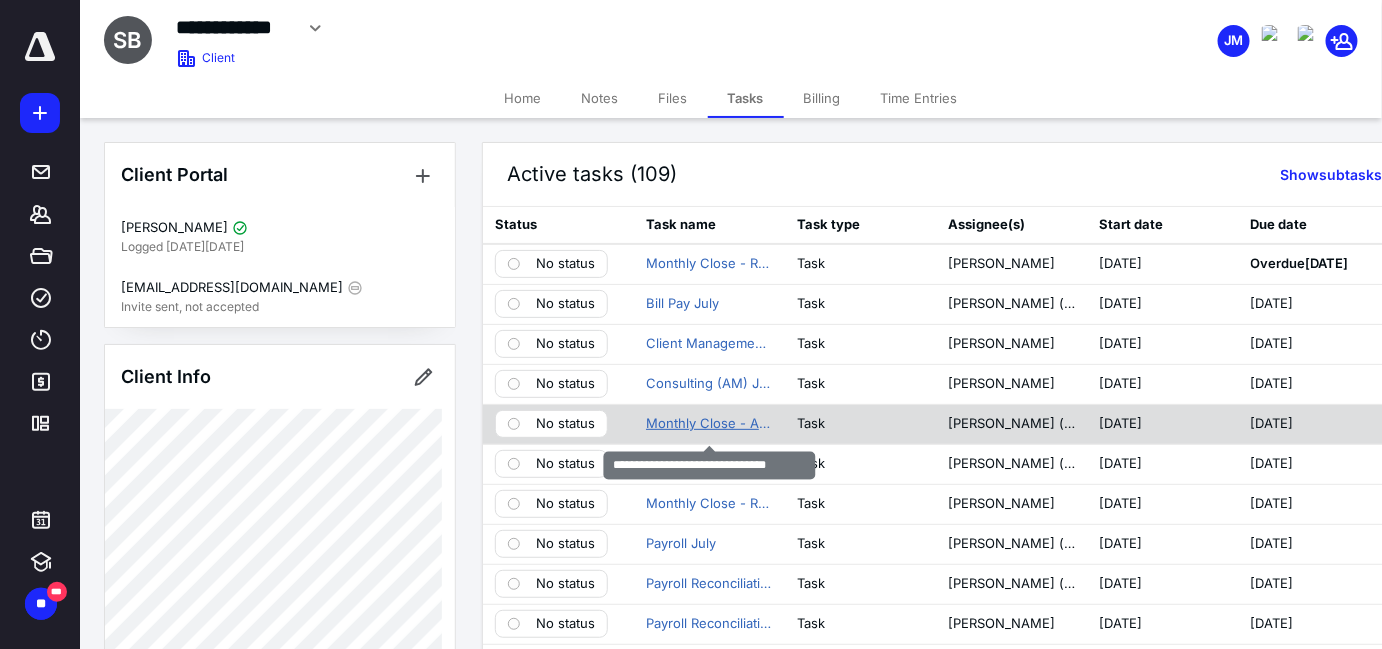 click on "Monthly Close - Accounting June" at bounding box center [709, 424] 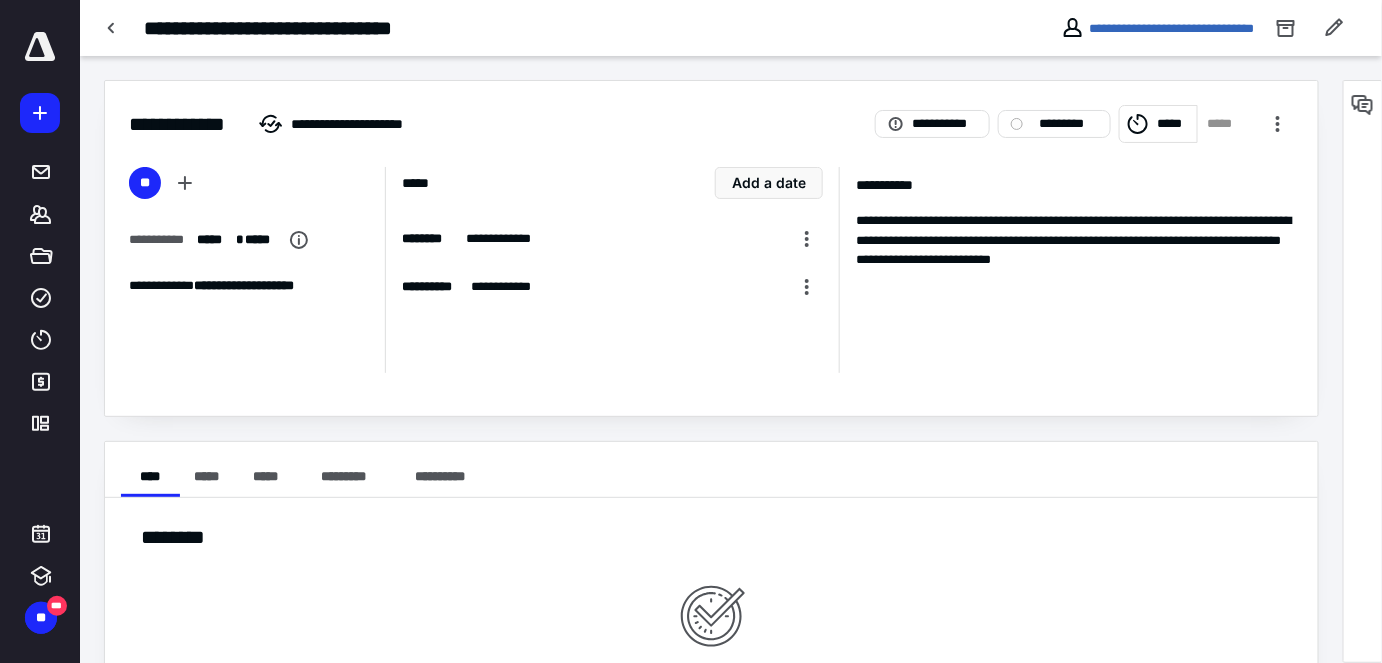 click on "*****" at bounding box center [1174, 124] 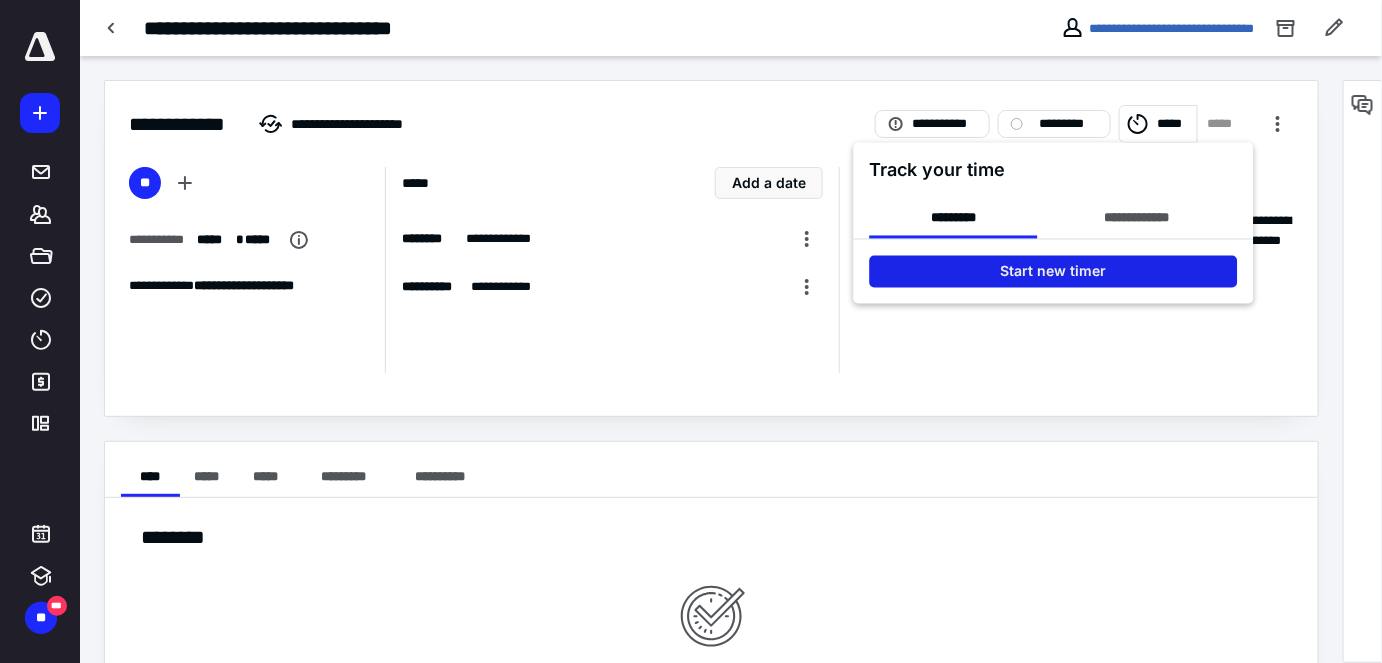 click on "Start new timer" at bounding box center [1053, 272] 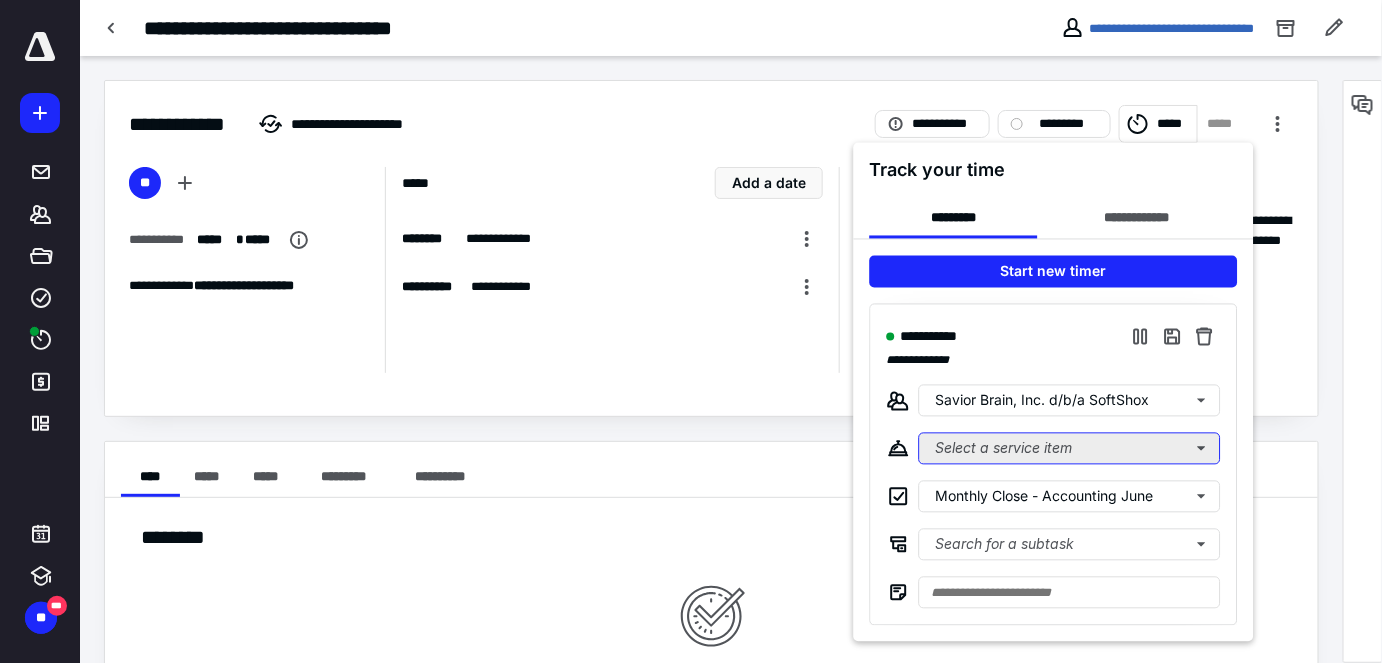 click on "Select a service item" at bounding box center (1069, 449) 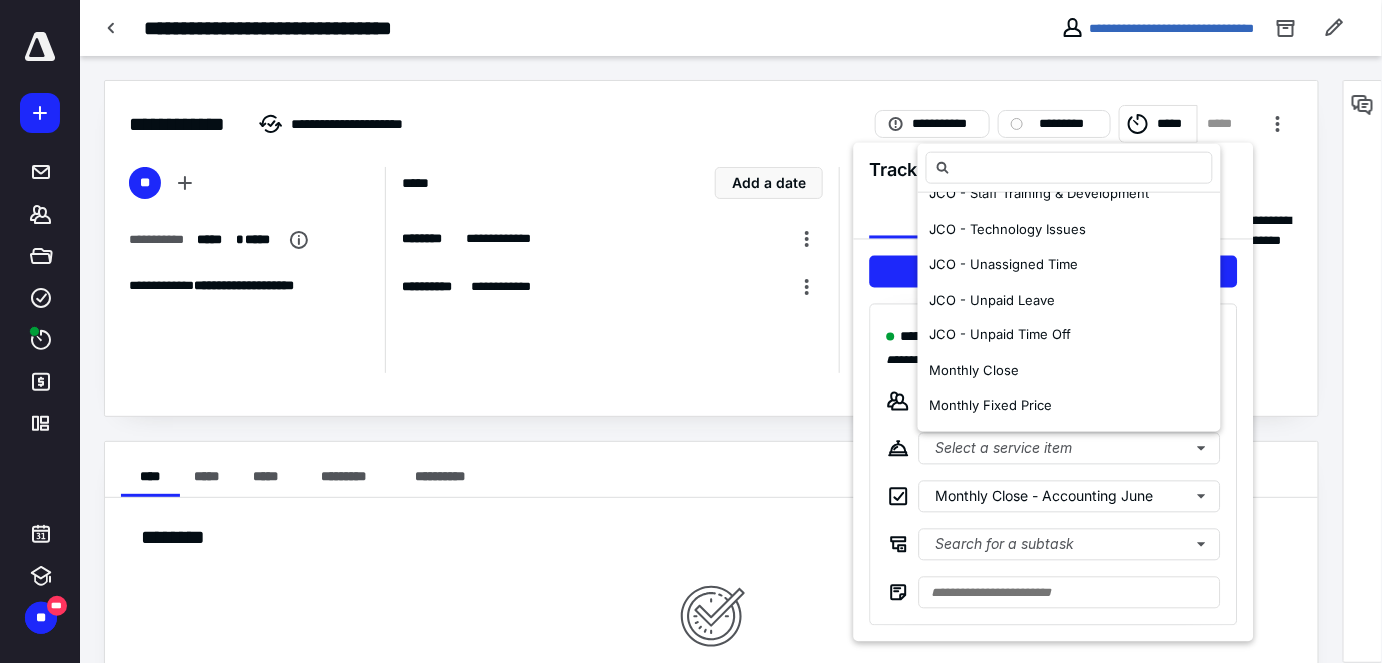 scroll, scrollTop: 1181, scrollLeft: 0, axis: vertical 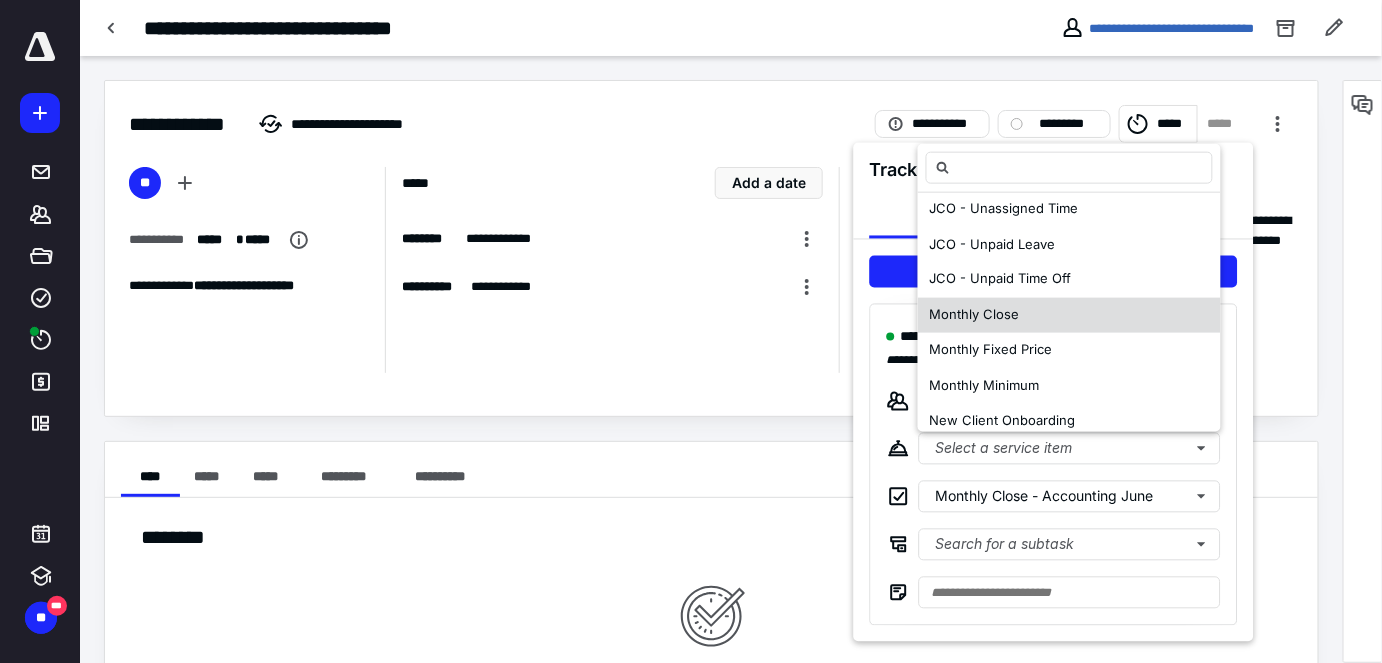 click on "Monthly Close" at bounding box center [975, 314] 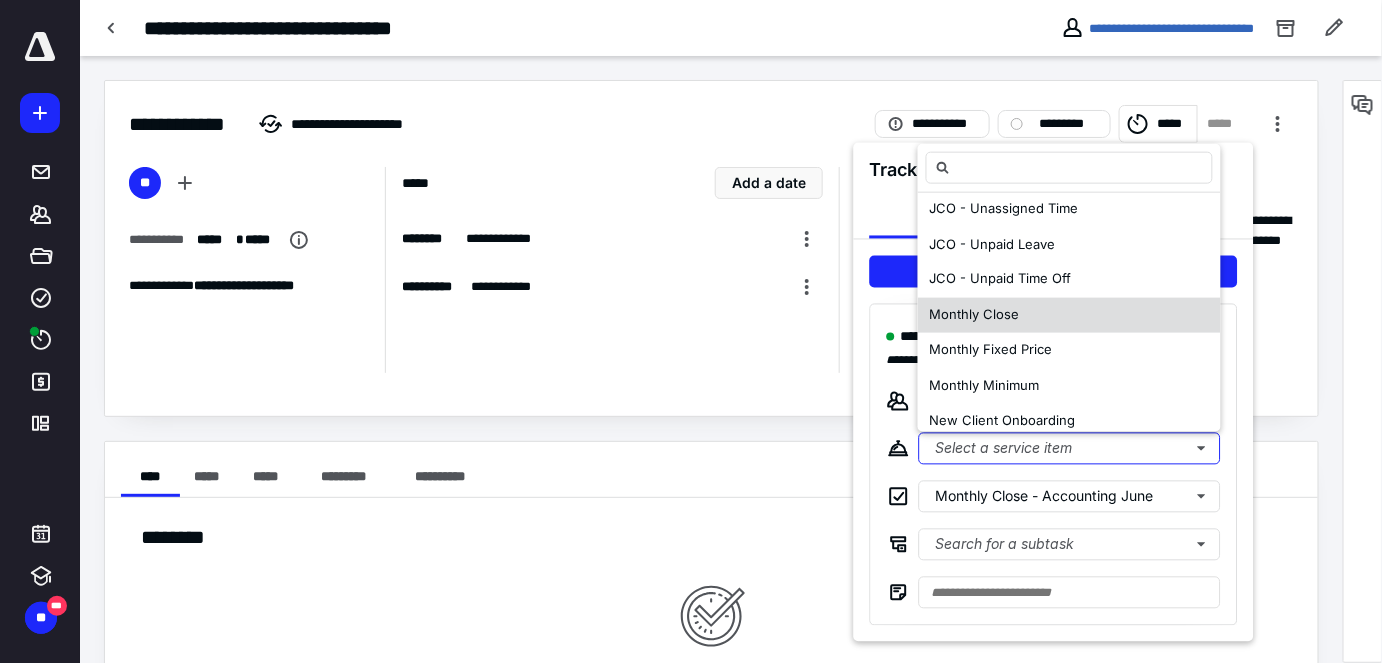 scroll, scrollTop: 0, scrollLeft: 0, axis: both 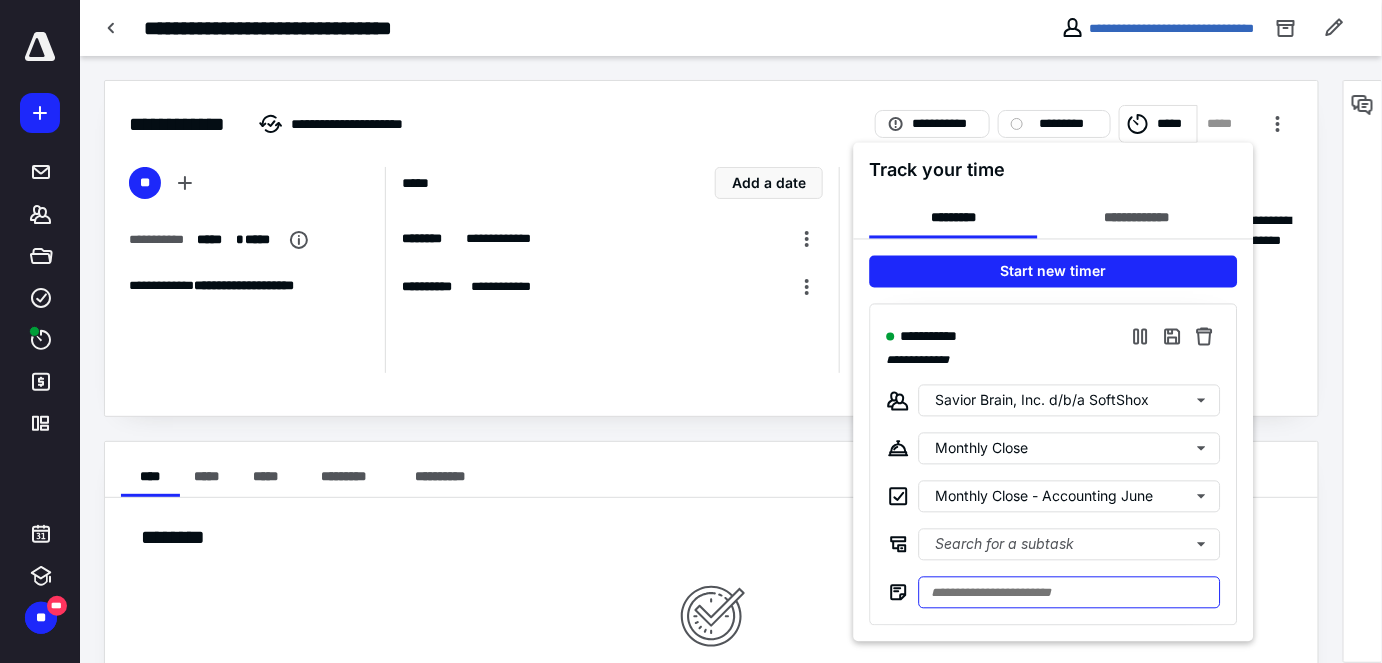 click at bounding box center (1069, 593) 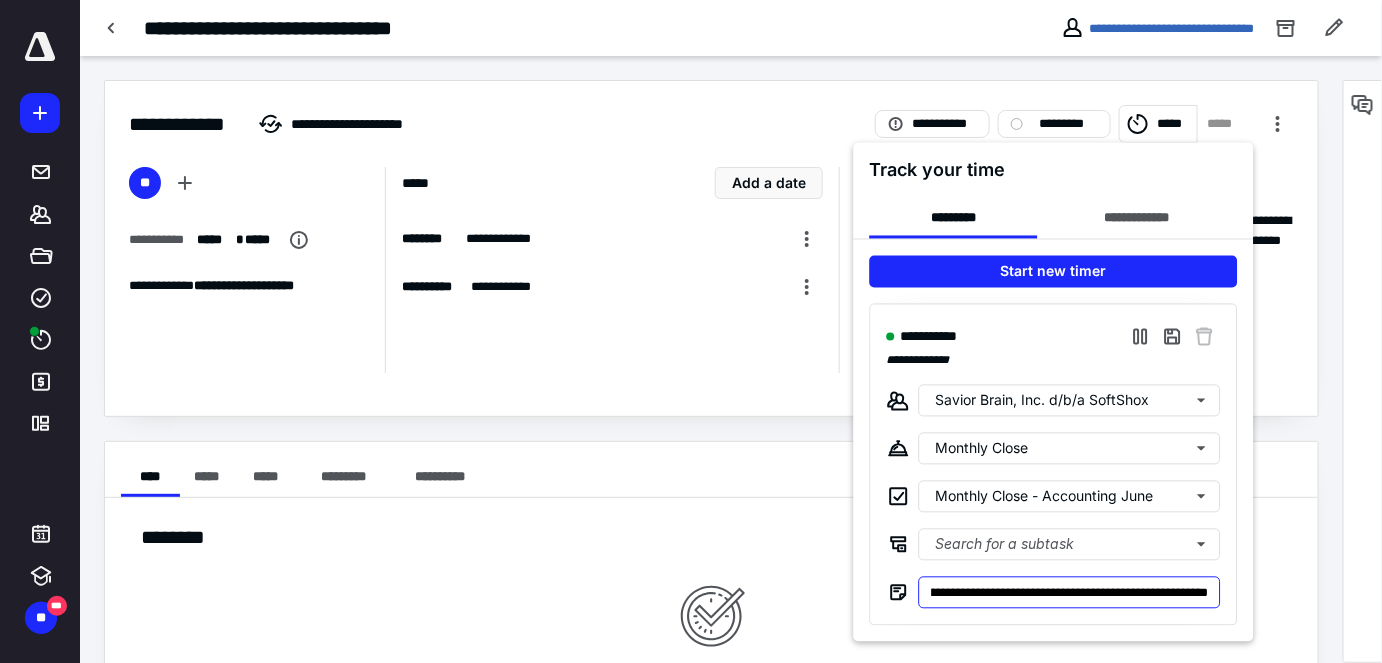 scroll, scrollTop: 0, scrollLeft: 1610, axis: horizontal 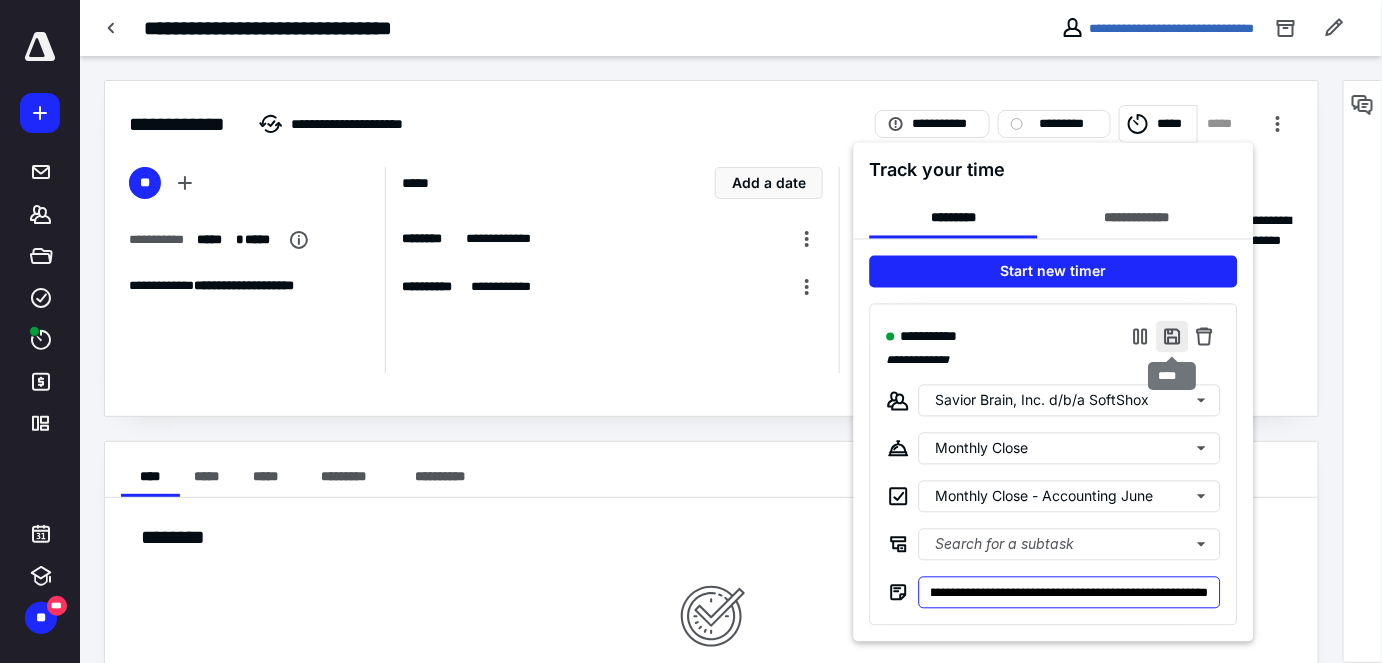 type on "**********" 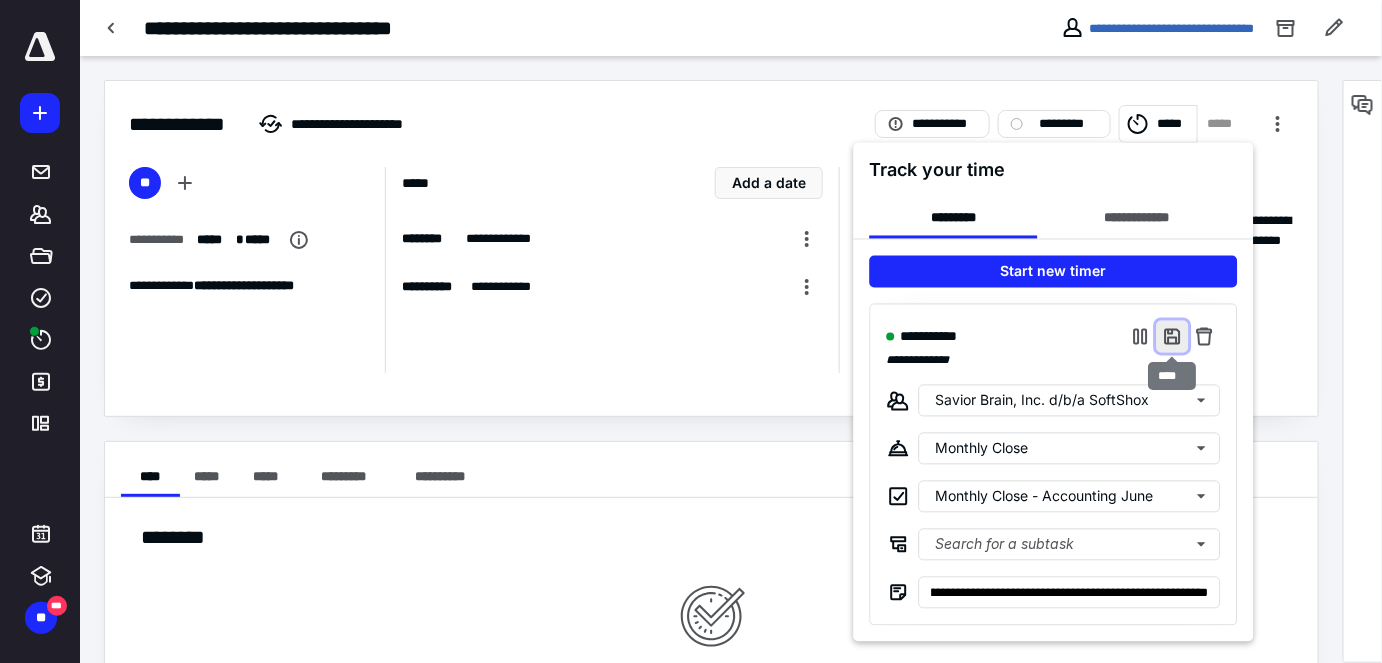 click at bounding box center [1172, 337] 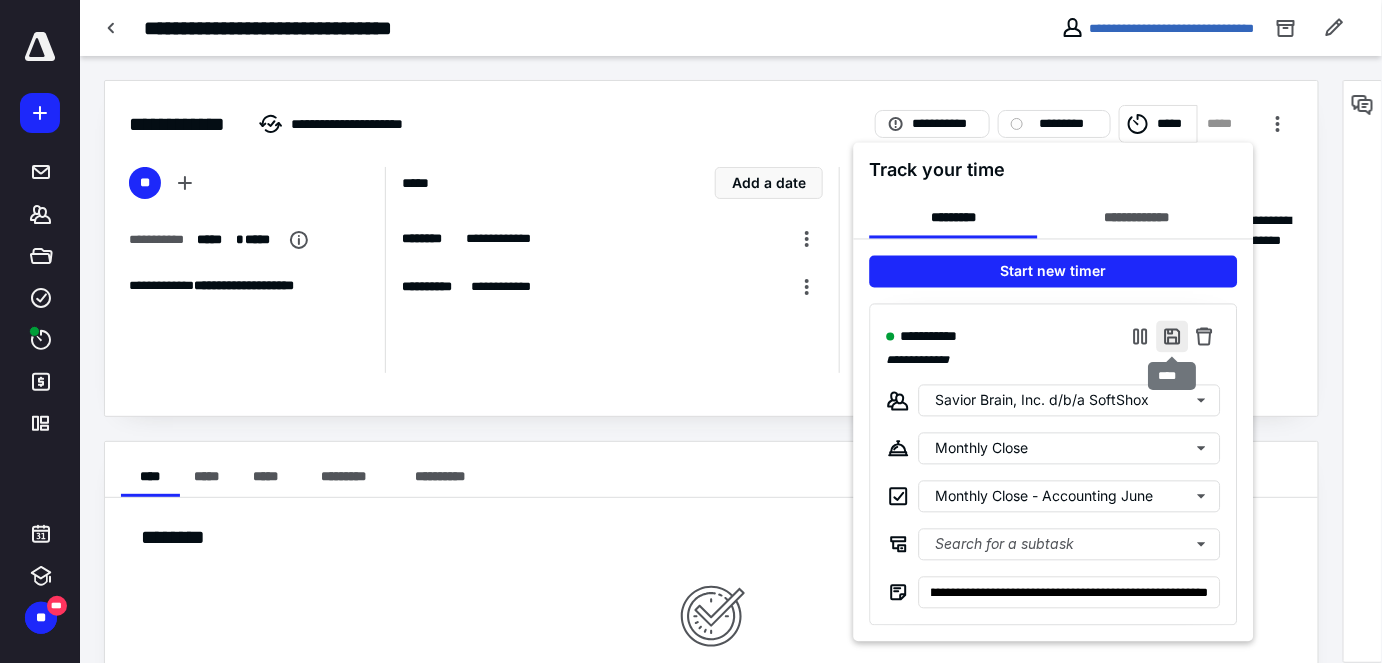 scroll, scrollTop: 0, scrollLeft: 0, axis: both 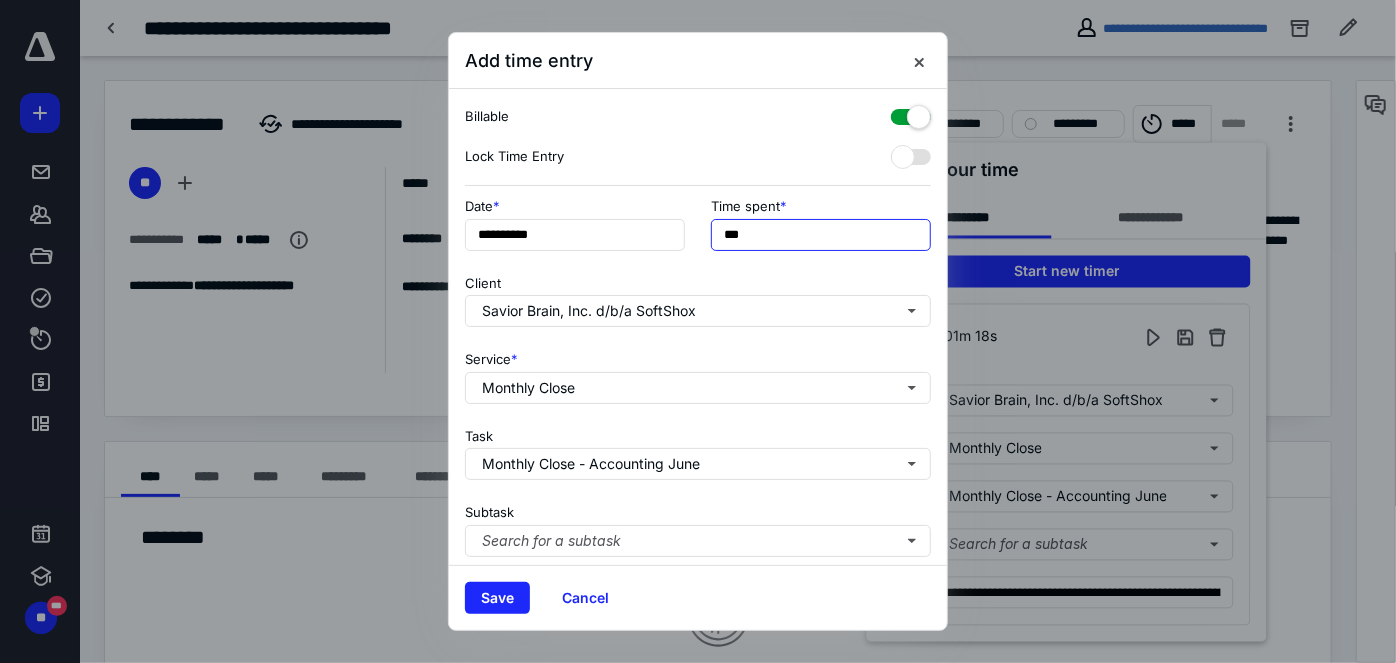 drag, startPoint x: 816, startPoint y: 235, endPoint x: 581, endPoint y: 266, distance: 237.03586 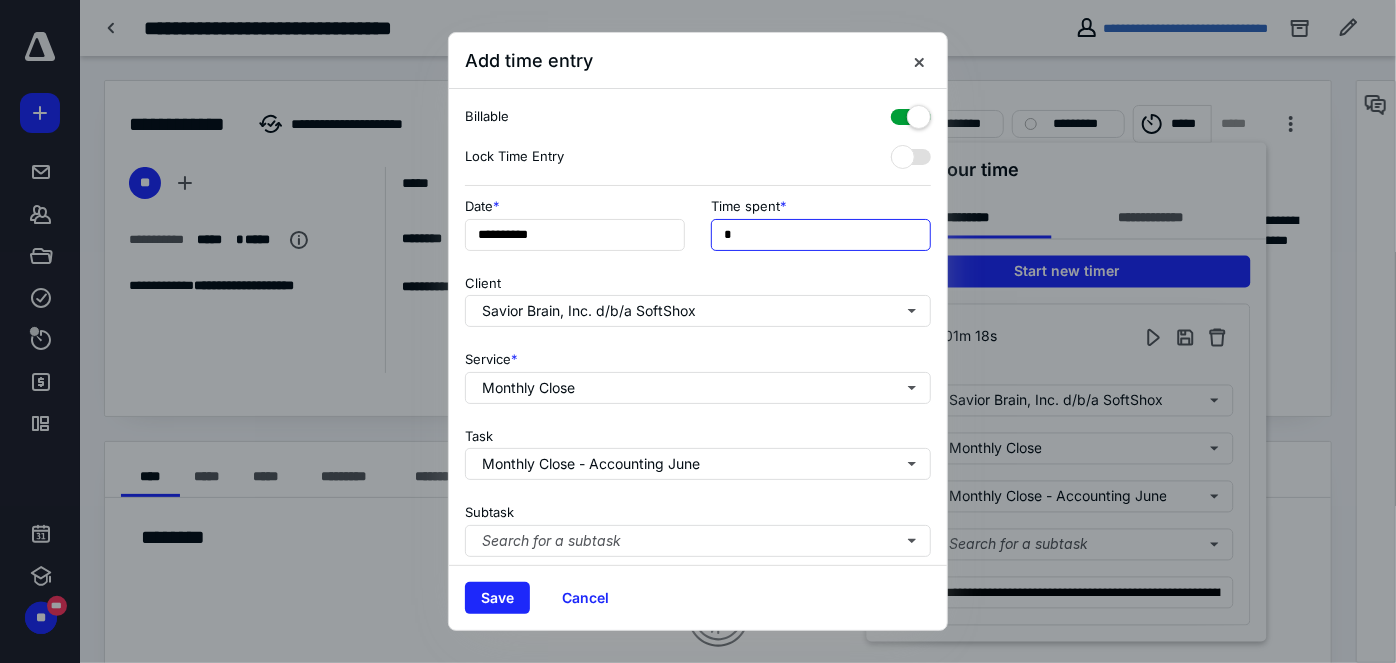 type on "******" 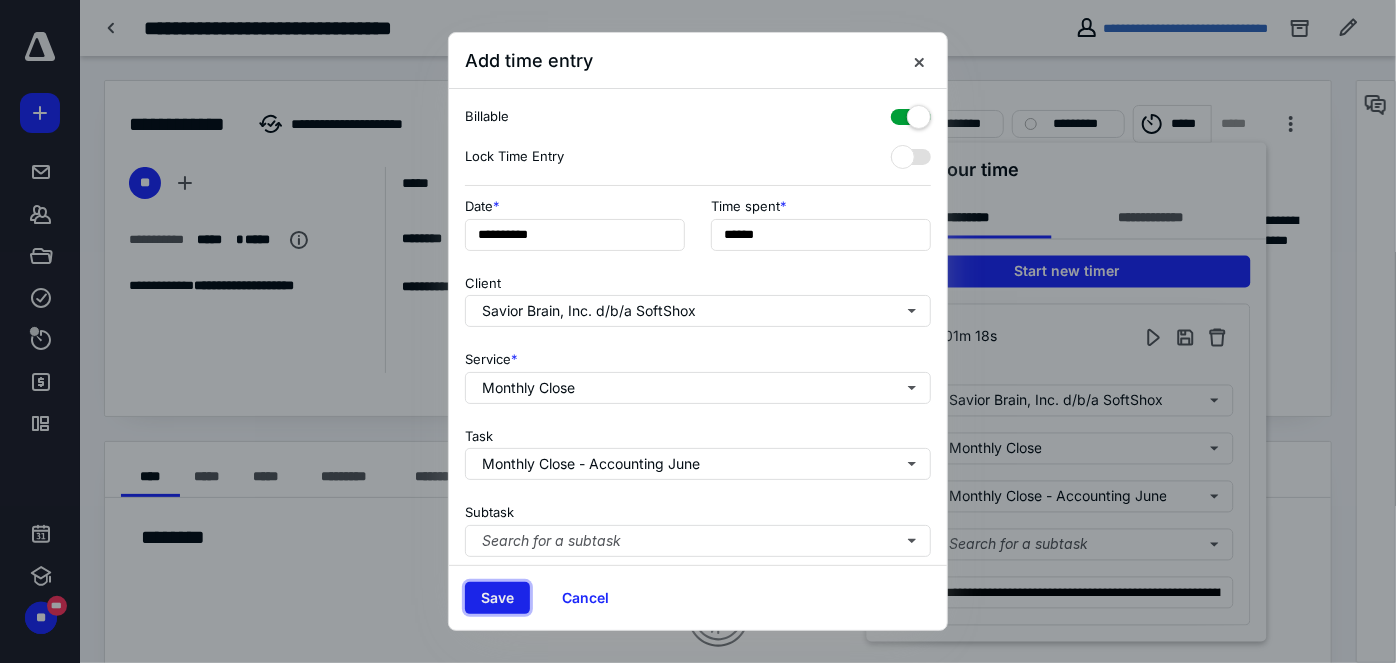 click on "Save" at bounding box center [497, 598] 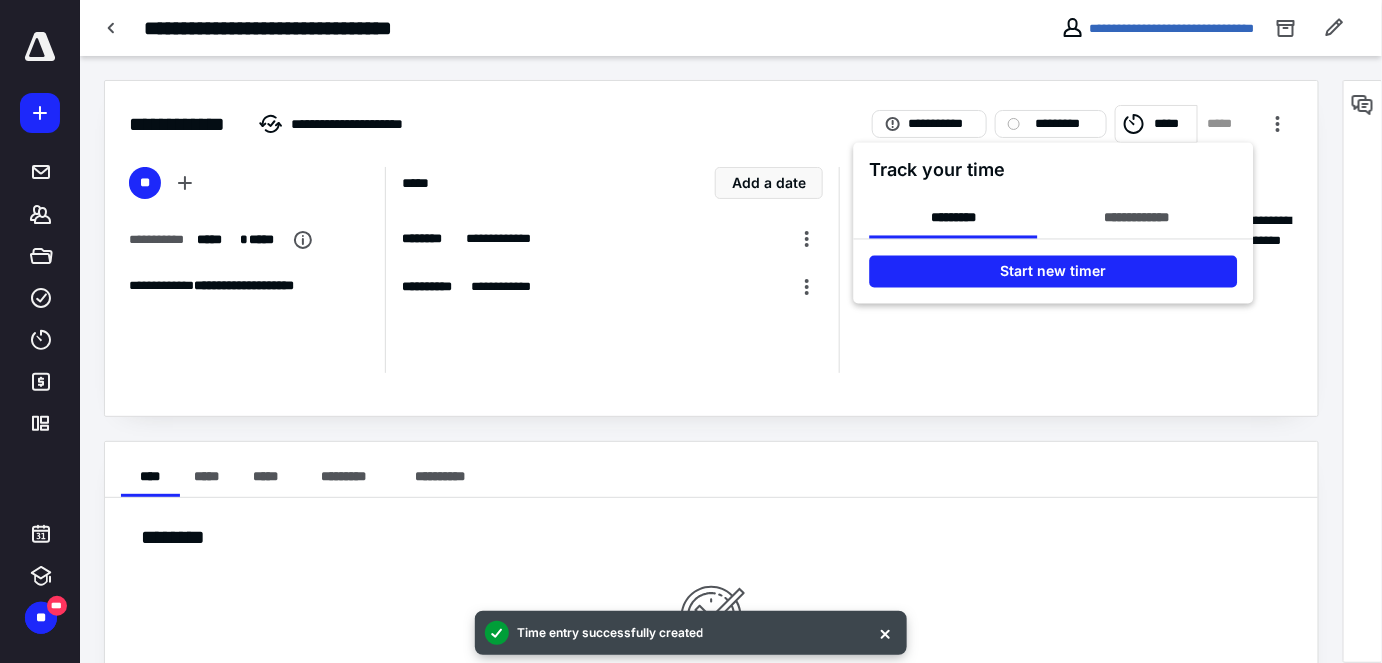 click at bounding box center [691, 331] 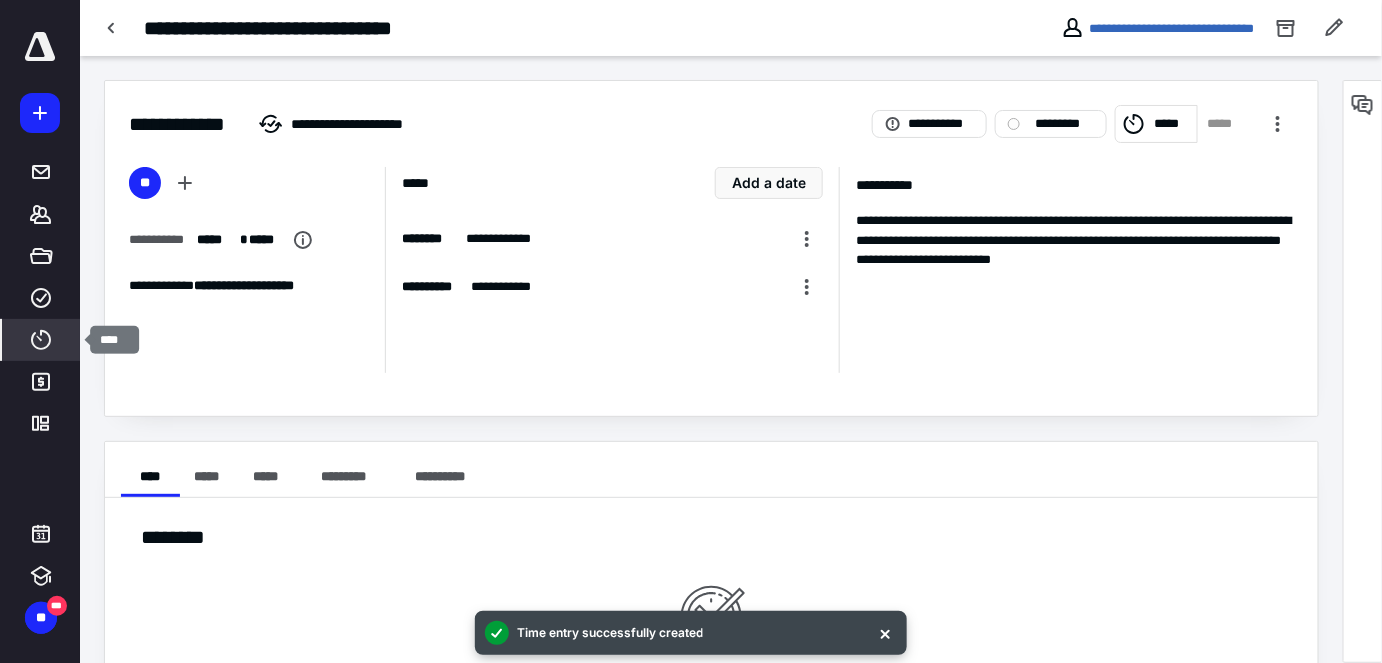 click 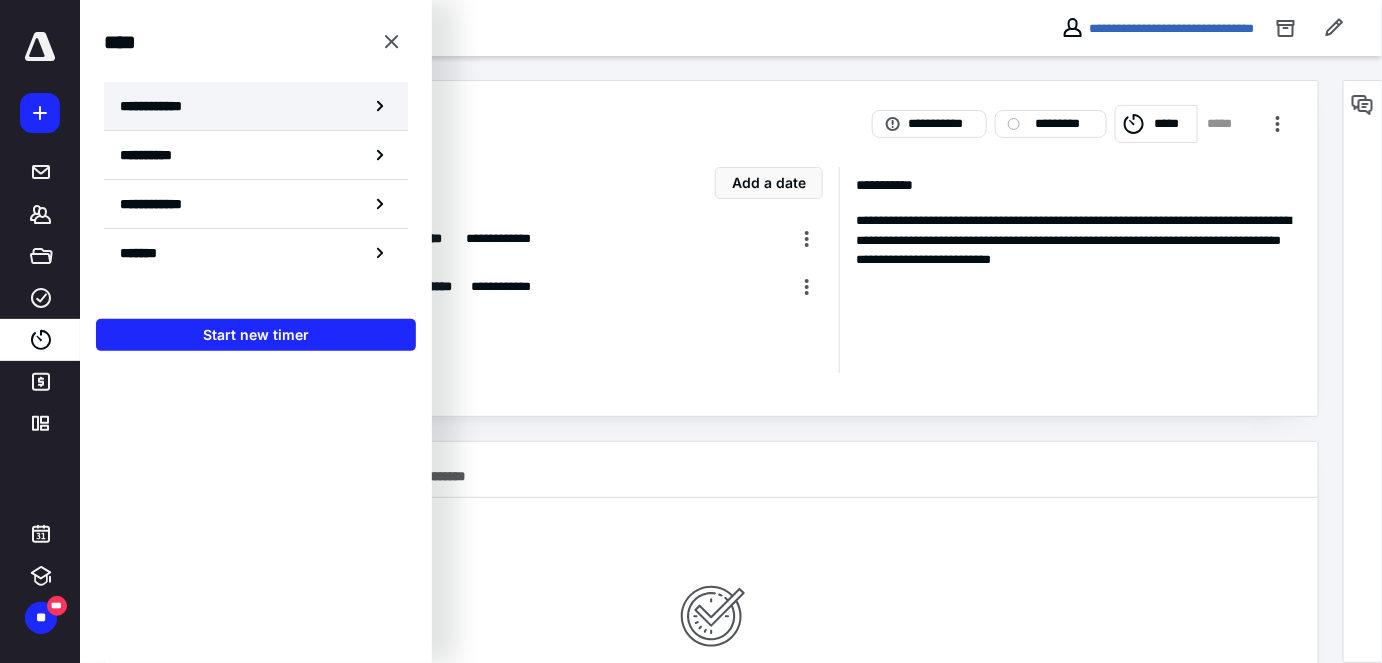 click on "**********" at bounding box center (256, 106) 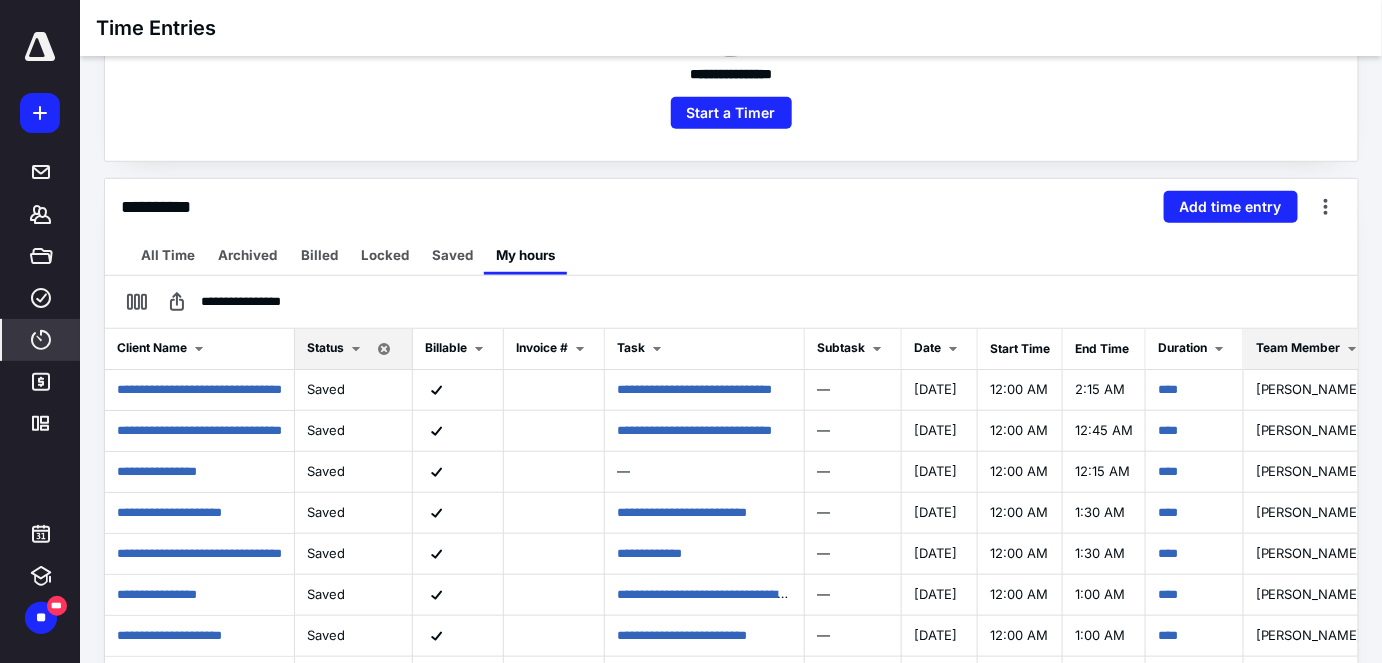 scroll, scrollTop: 363, scrollLeft: 0, axis: vertical 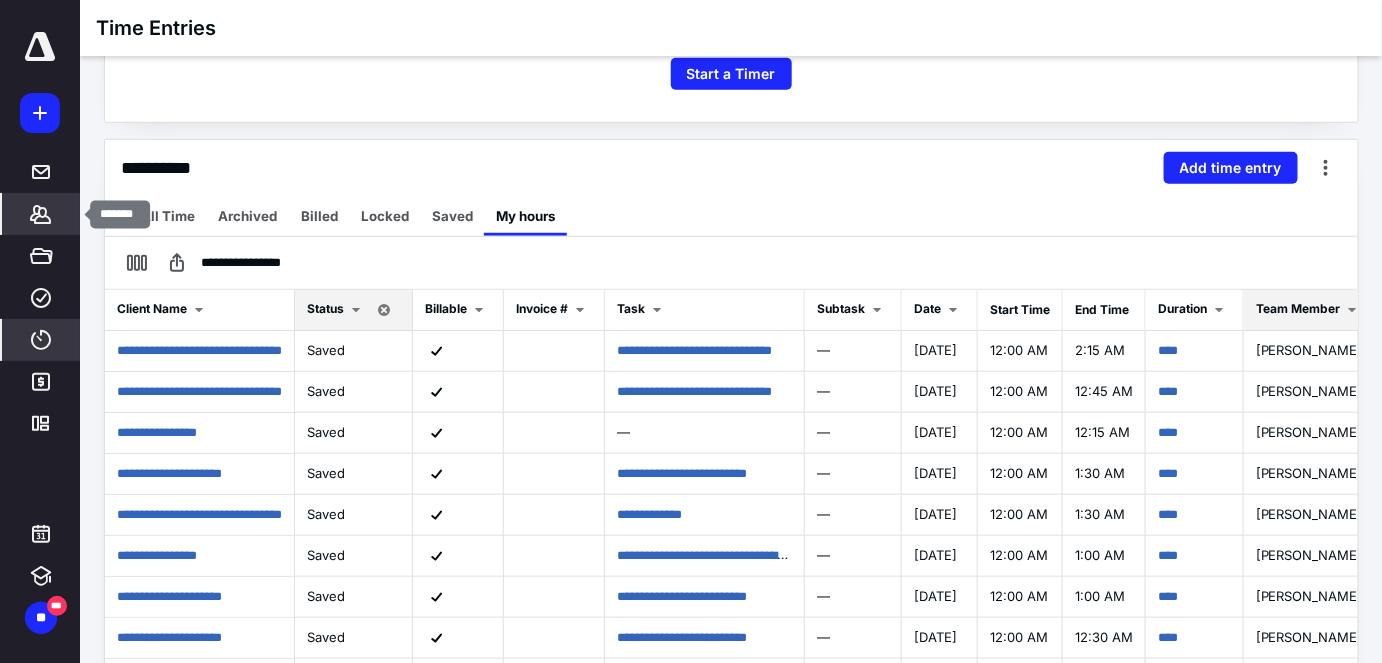 click 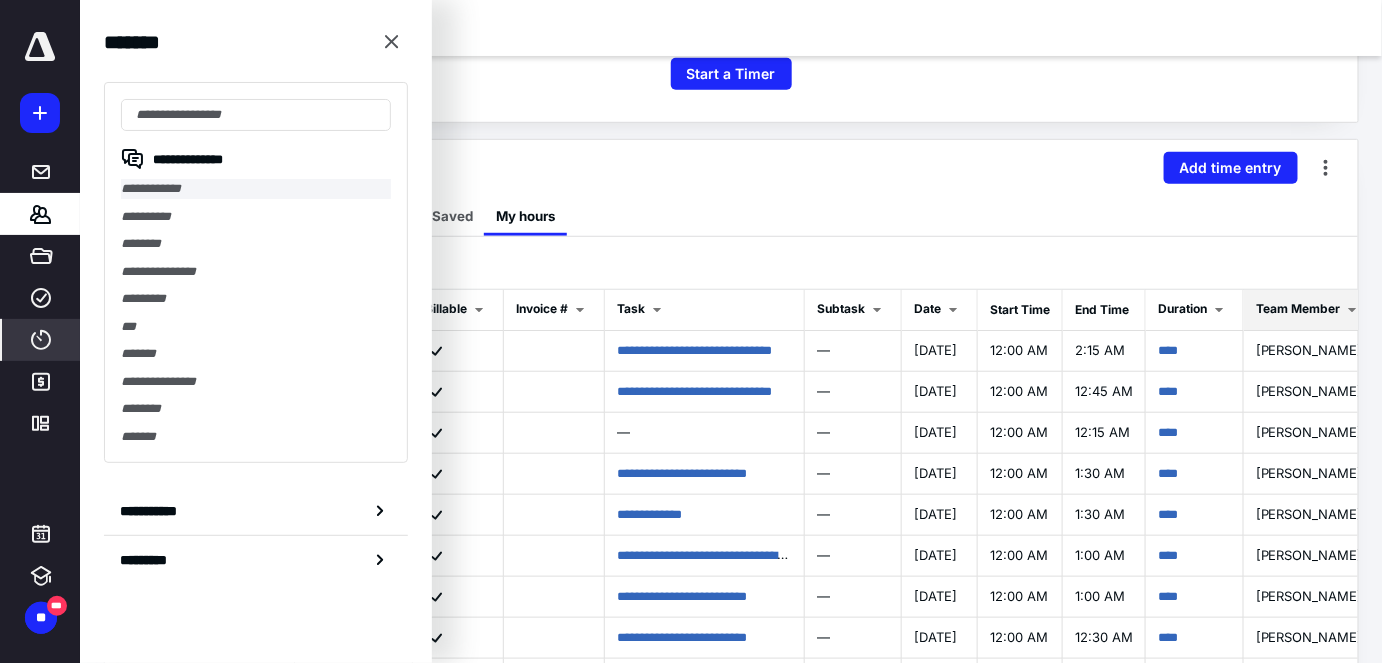 click on "**********" at bounding box center [256, 189] 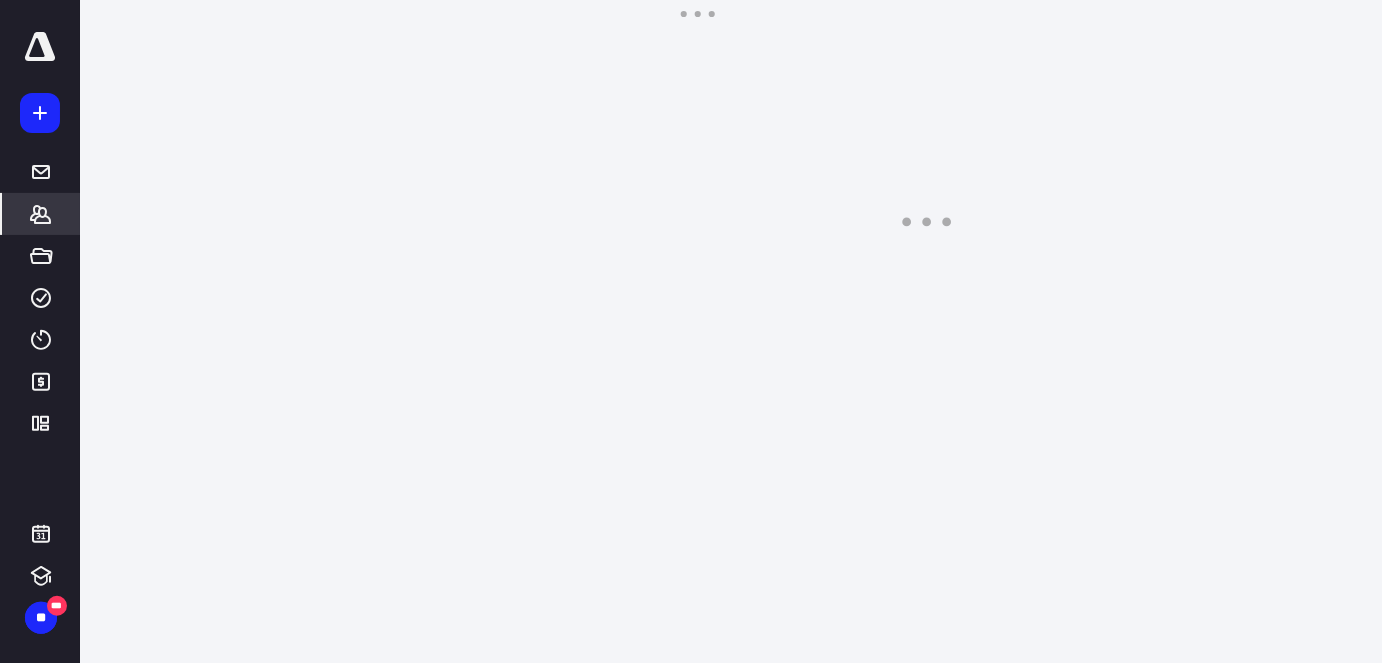 scroll, scrollTop: 0, scrollLeft: 0, axis: both 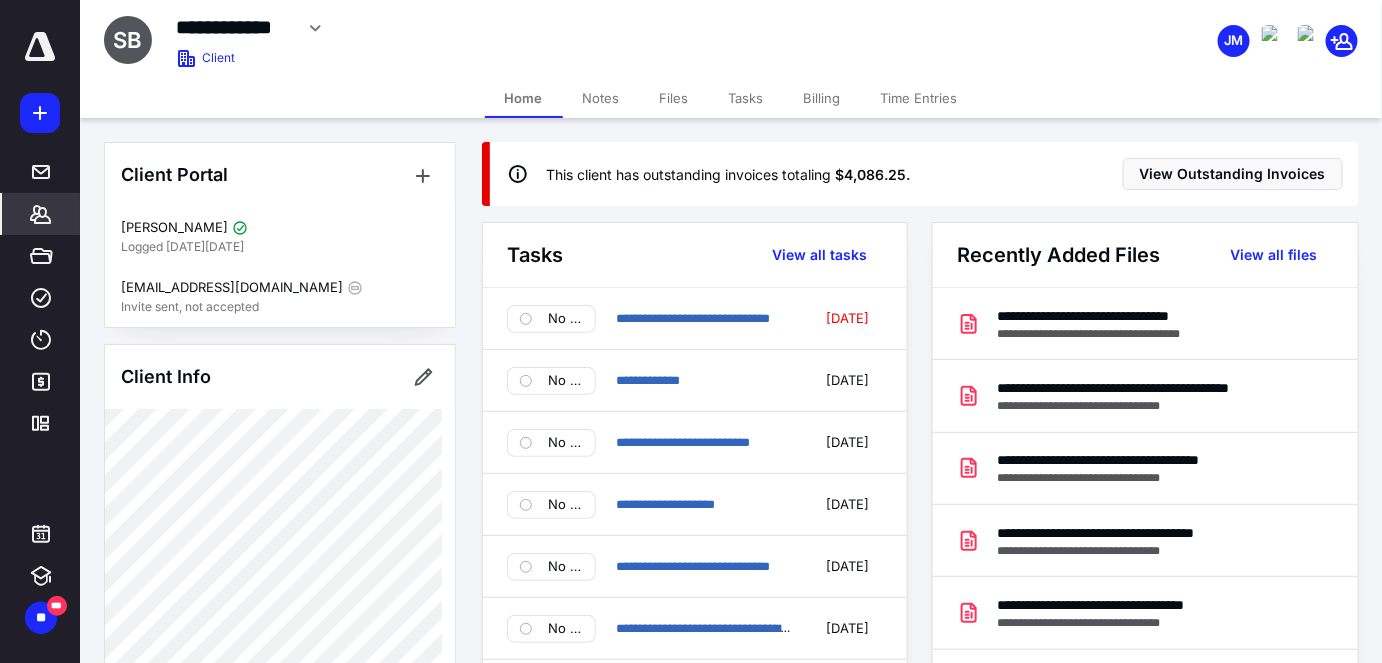 click on "Tasks" at bounding box center (746, 98) 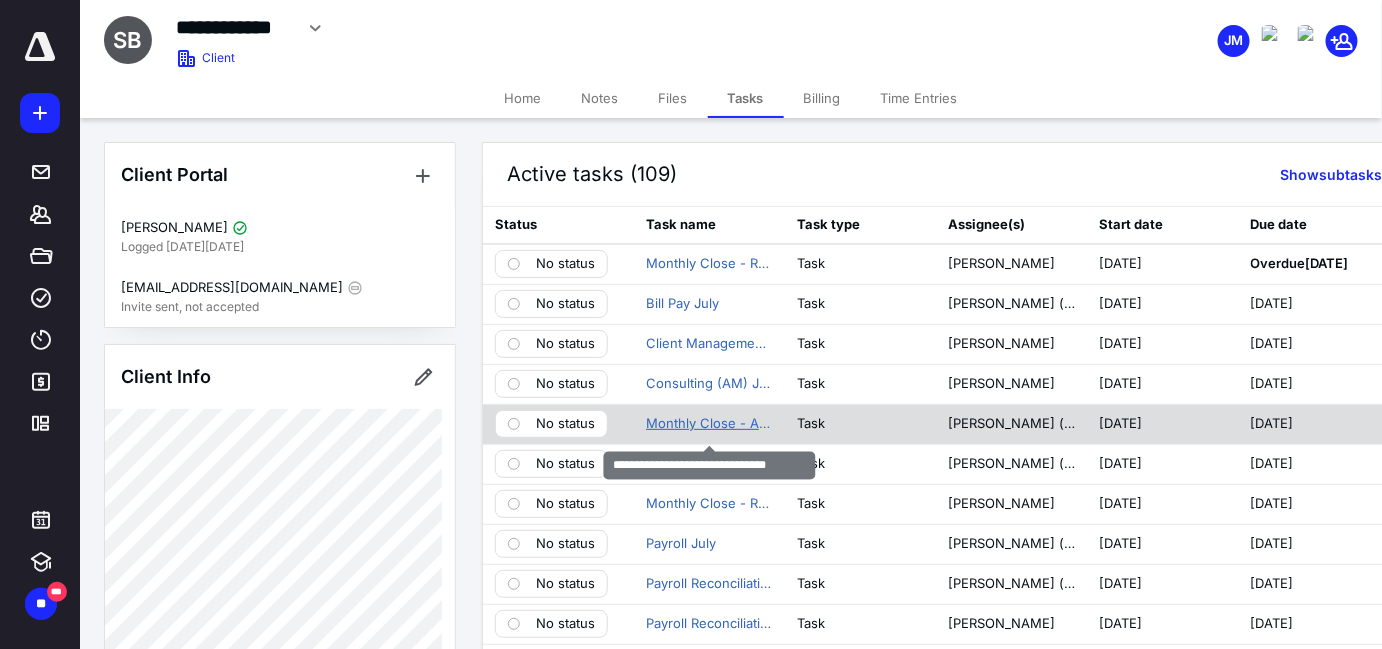 click on "Monthly Close - Accounting June" at bounding box center (709, 424) 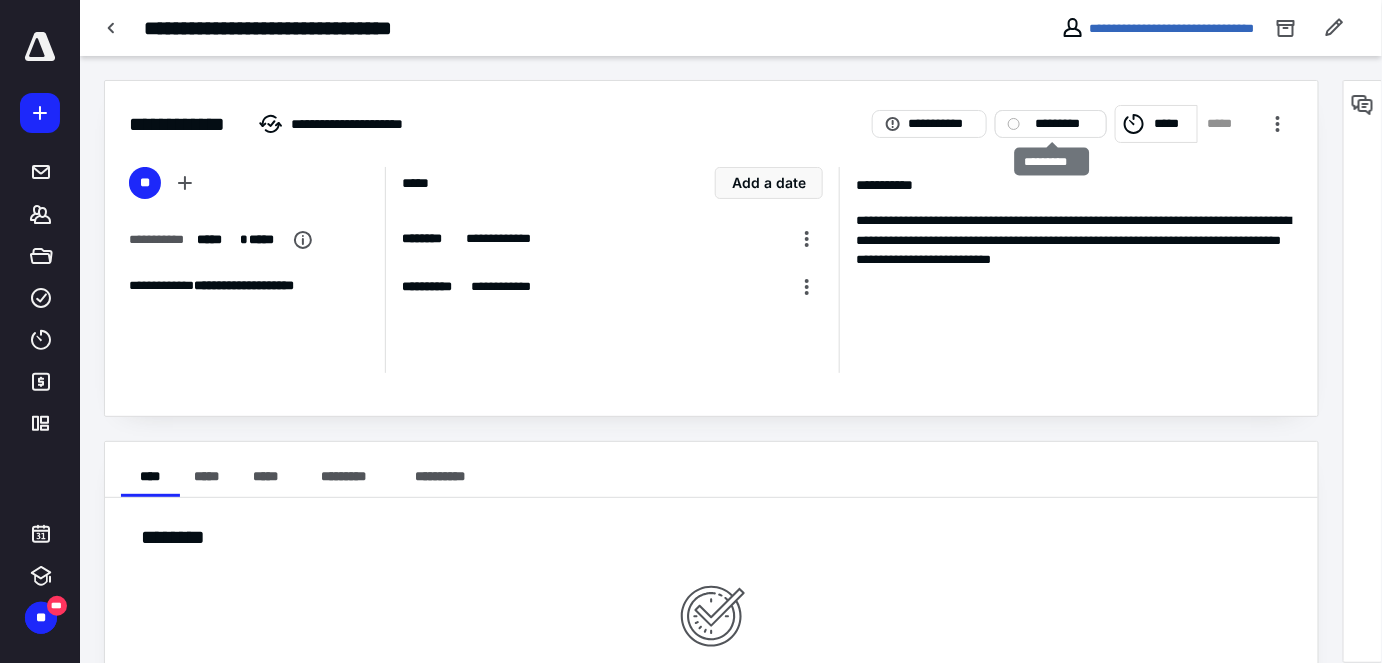 click on "*********" at bounding box center (1065, 124) 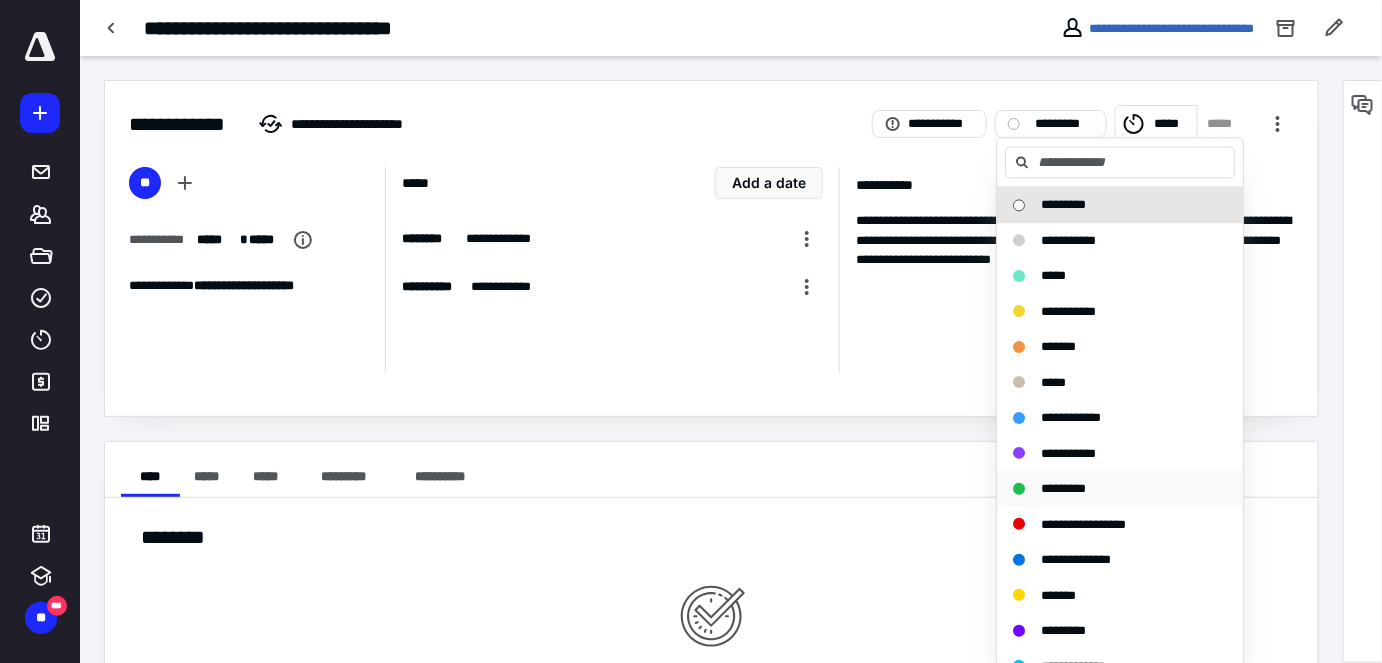 click on "*********" at bounding box center [1120, 489] 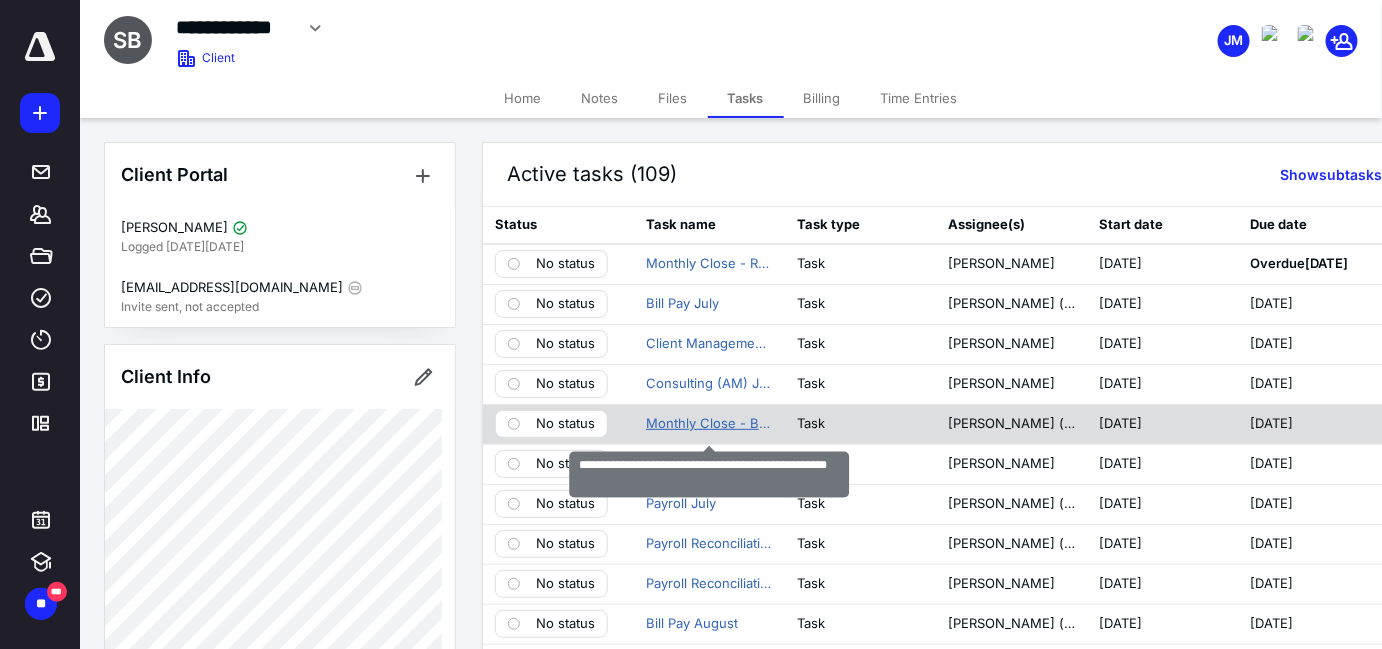 click on "Monthly Close - Backlogs, Rev Rec & Reporting June" at bounding box center [709, 424] 